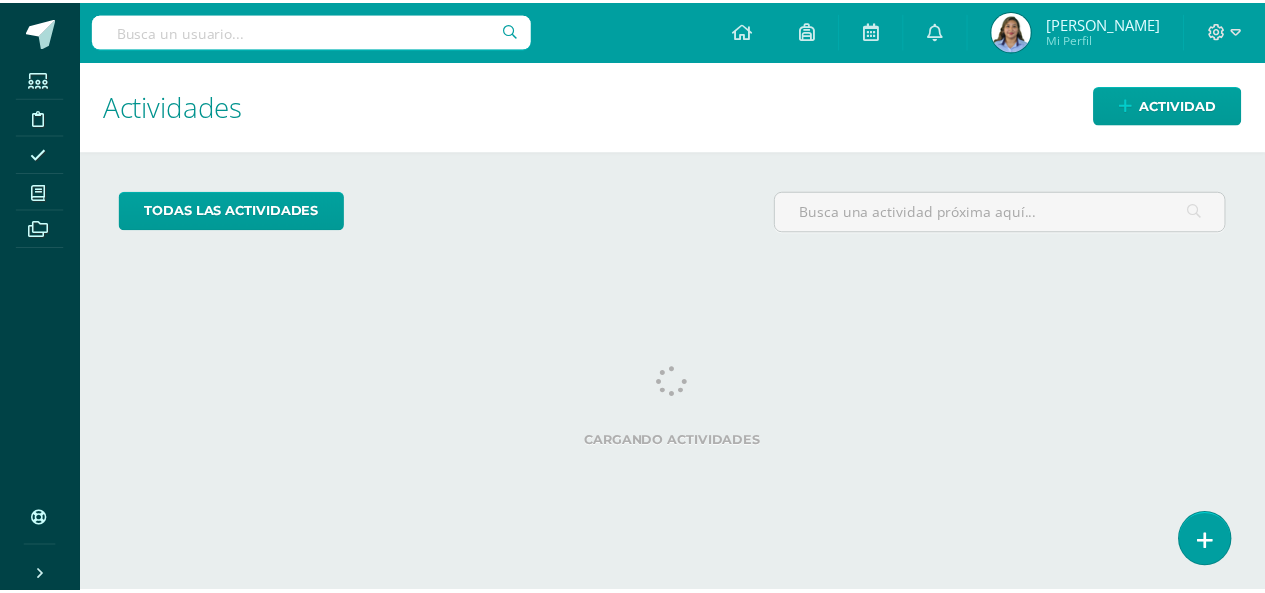 scroll, scrollTop: 0, scrollLeft: 0, axis: both 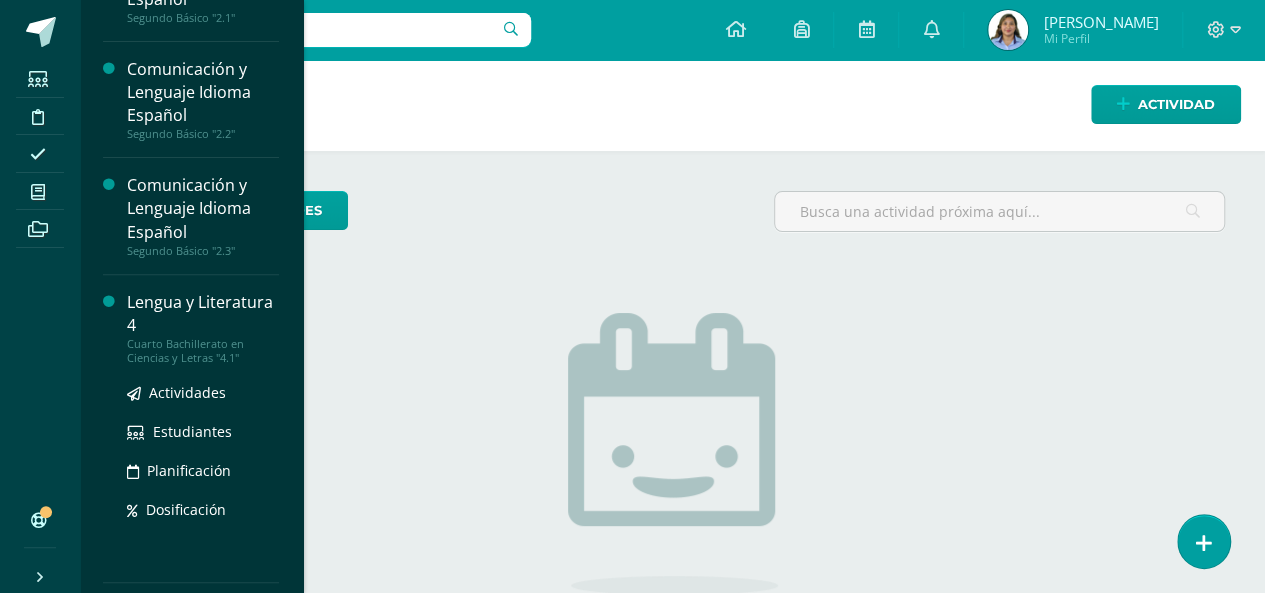 click on "Lengua y Literatura 4" at bounding box center [203, 314] 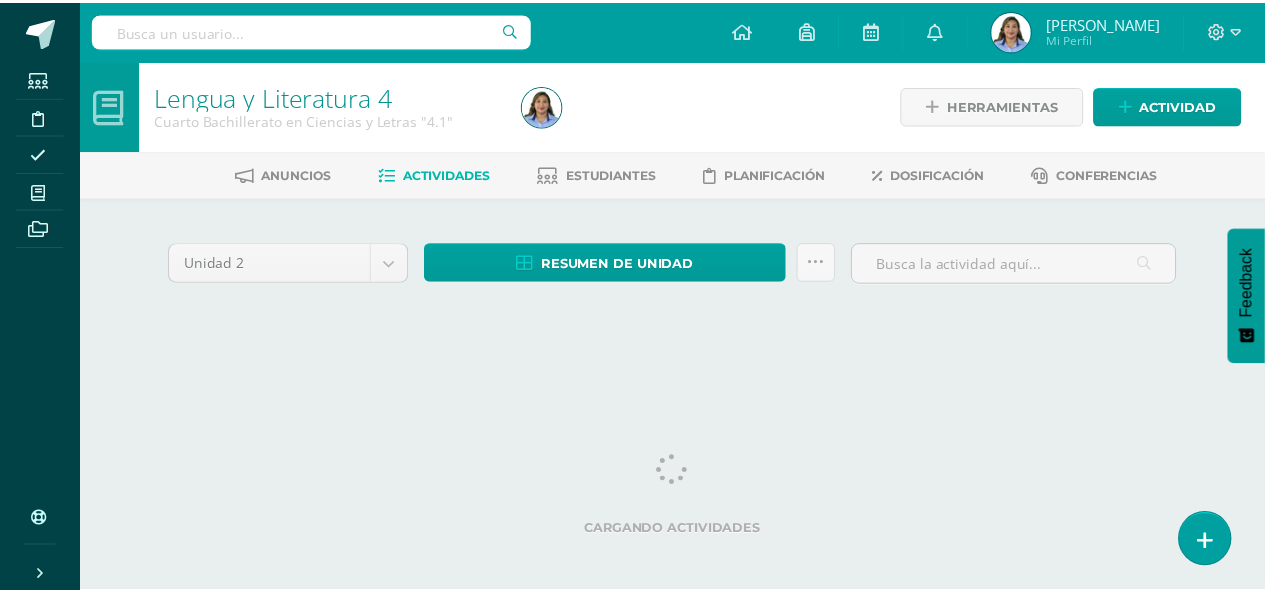 scroll, scrollTop: 0, scrollLeft: 0, axis: both 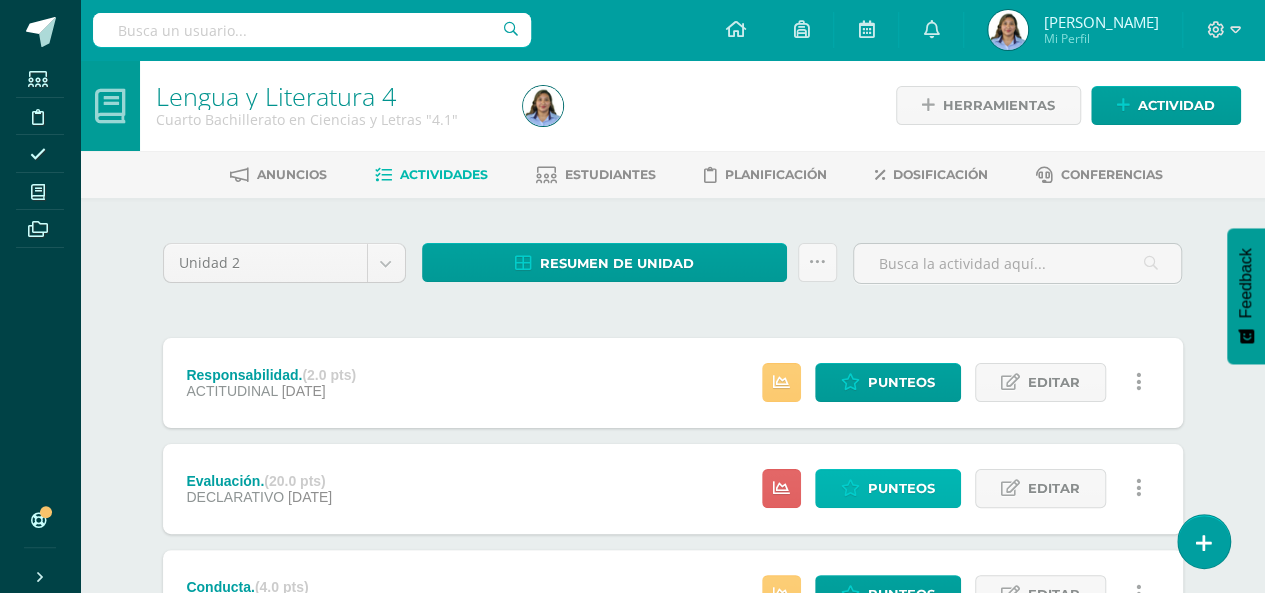 click on "Punteos" at bounding box center (901, 488) 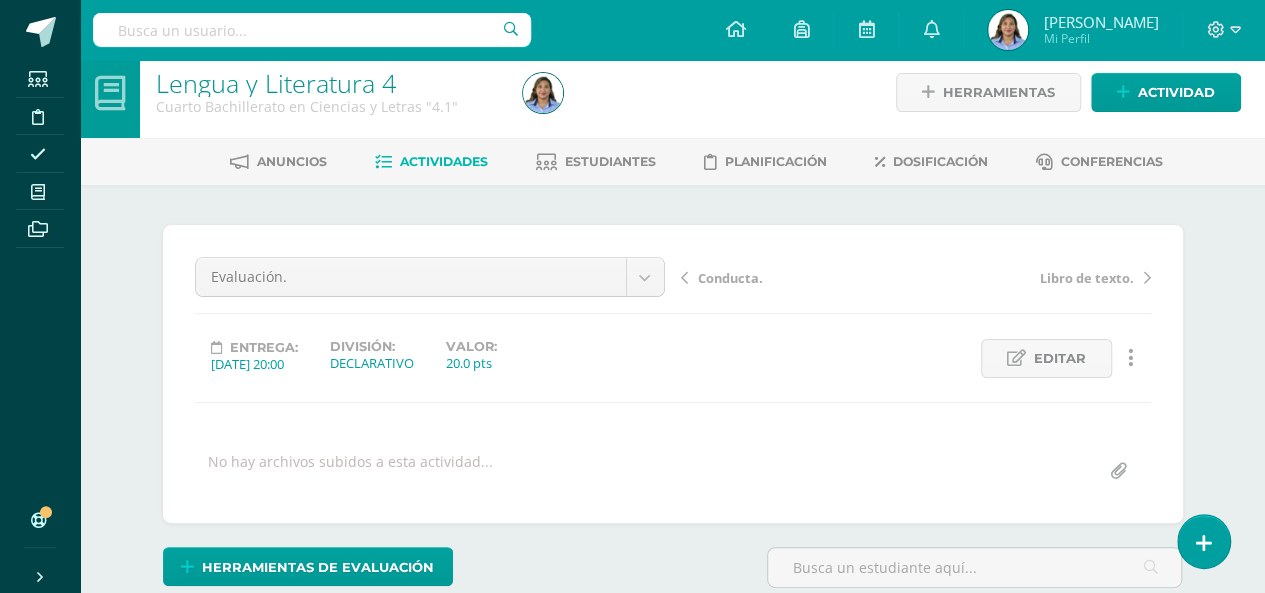 scroll, scrollTop: 14, scrollLeft: 0, axis: vertical 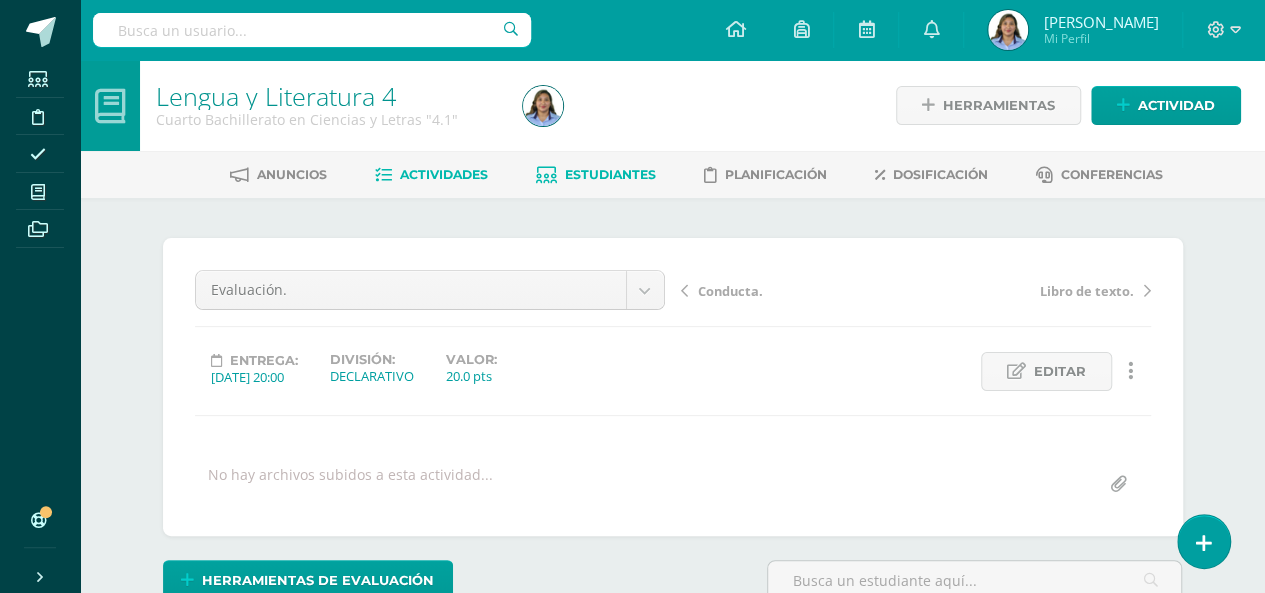 click on "Estudiantes" at bounding box center [610, 174] 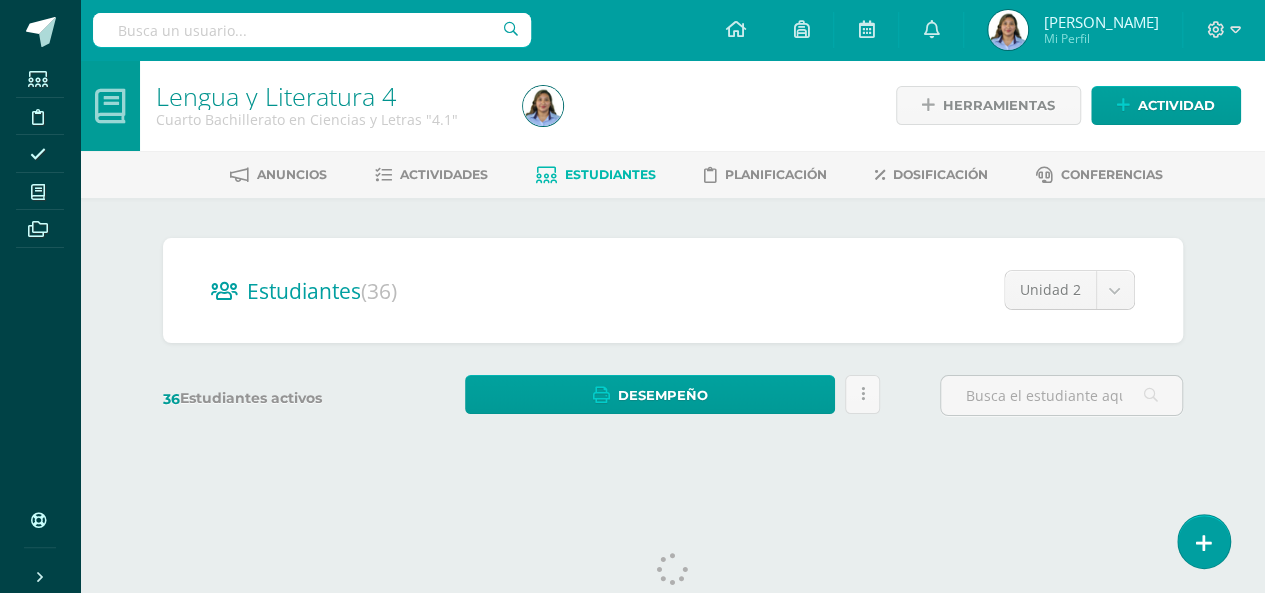 scroll, scrollTop: 0, scrollLeft: 0, axis: both 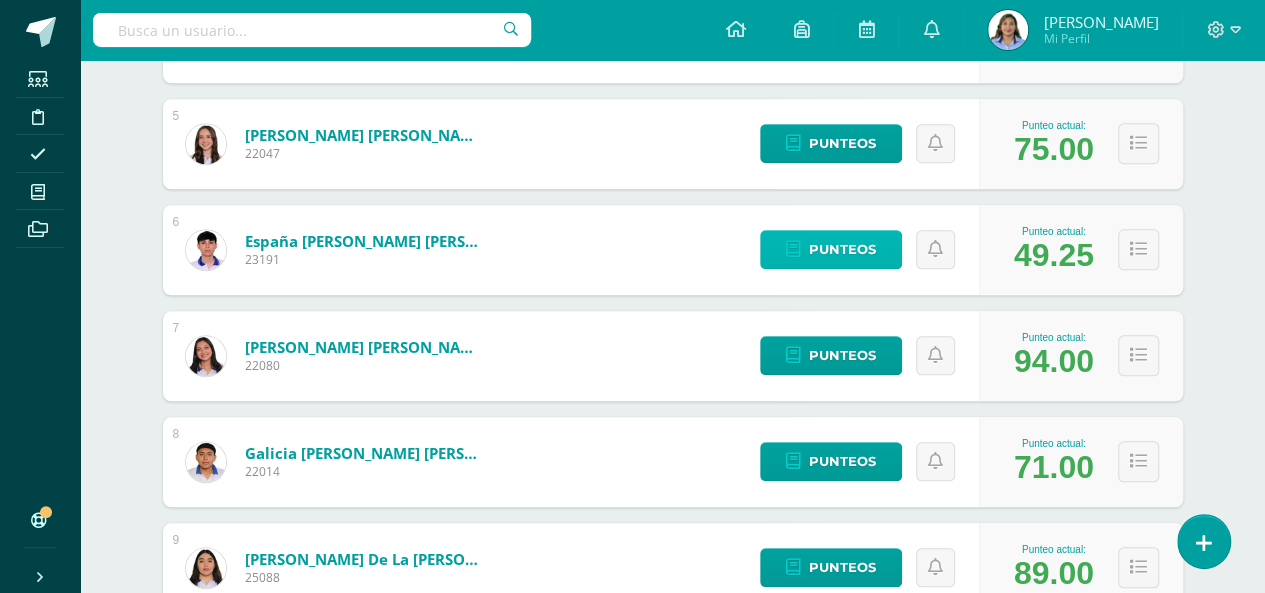 click on "Punteos" at bounding box center (842, 249) 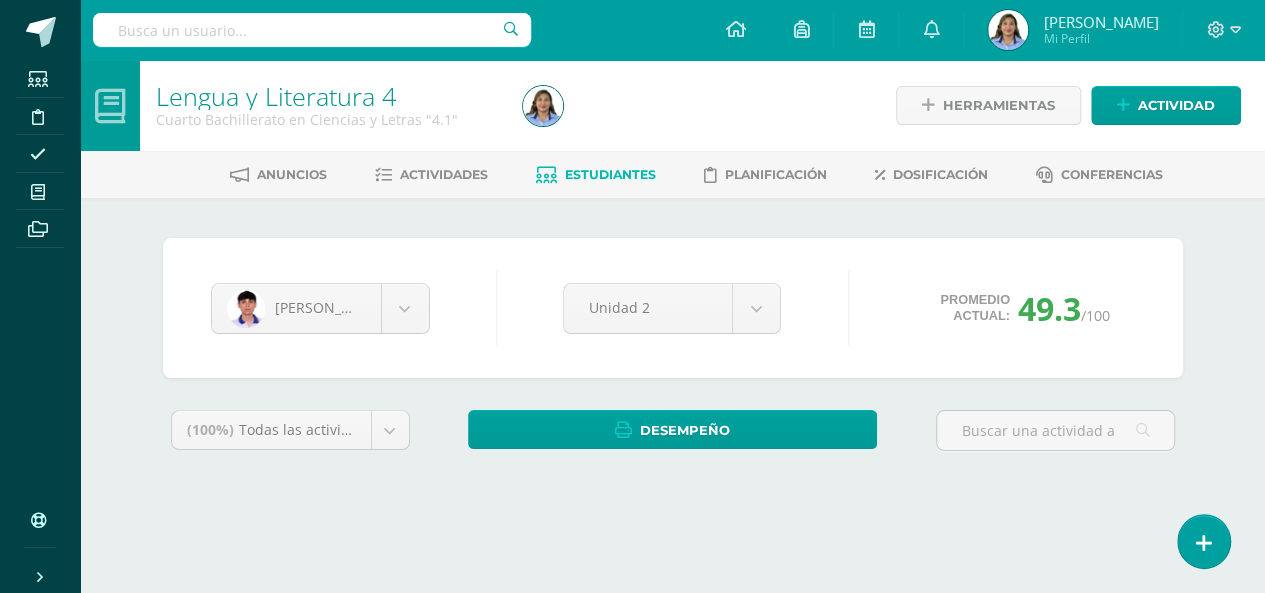 scroll, scrollTop: 0, scrollLeft: 0, axis: both 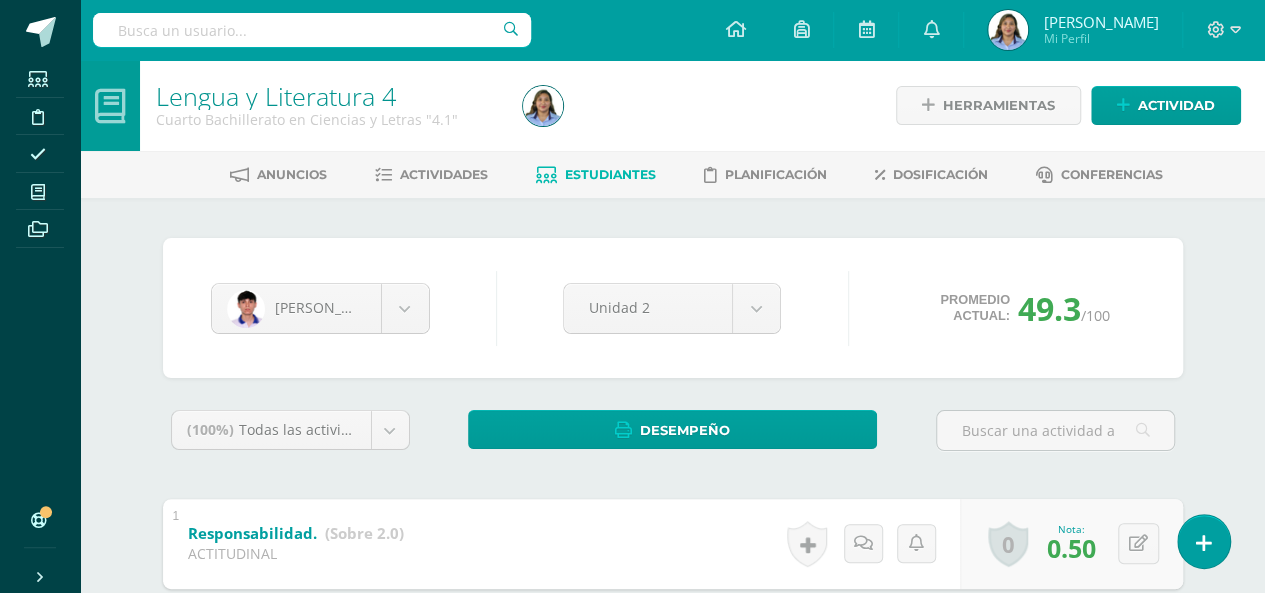 click on "Estudiantes" at bounding box center [610, 174] 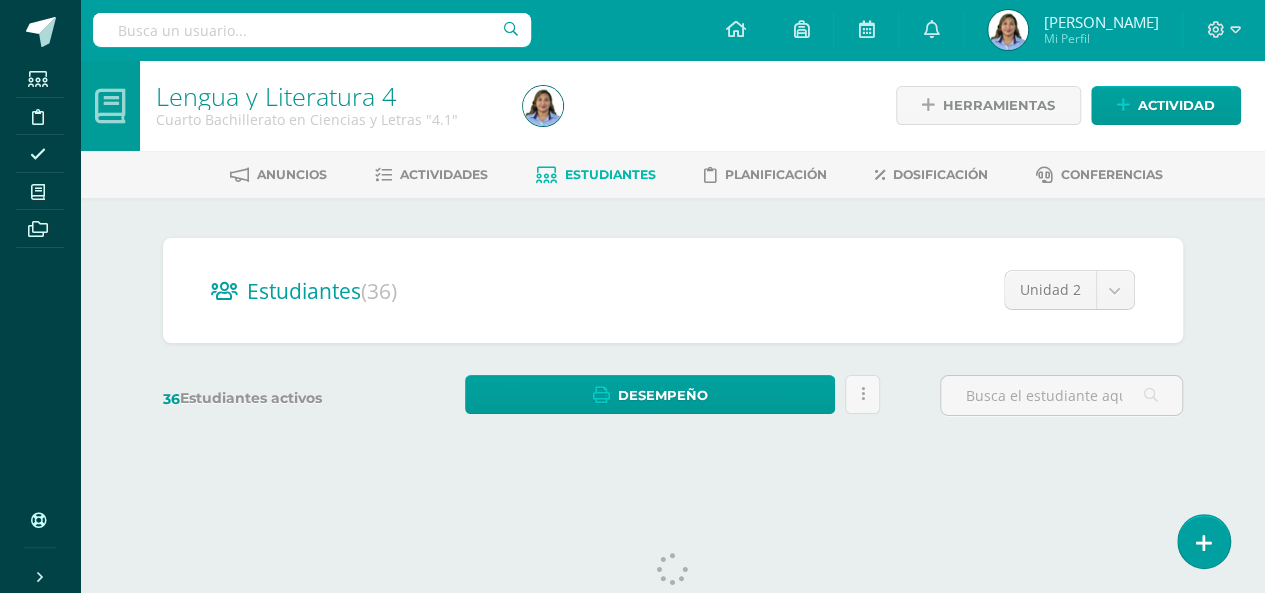scroll, scrollTop: 0, scrollLeft: 0, axis: both 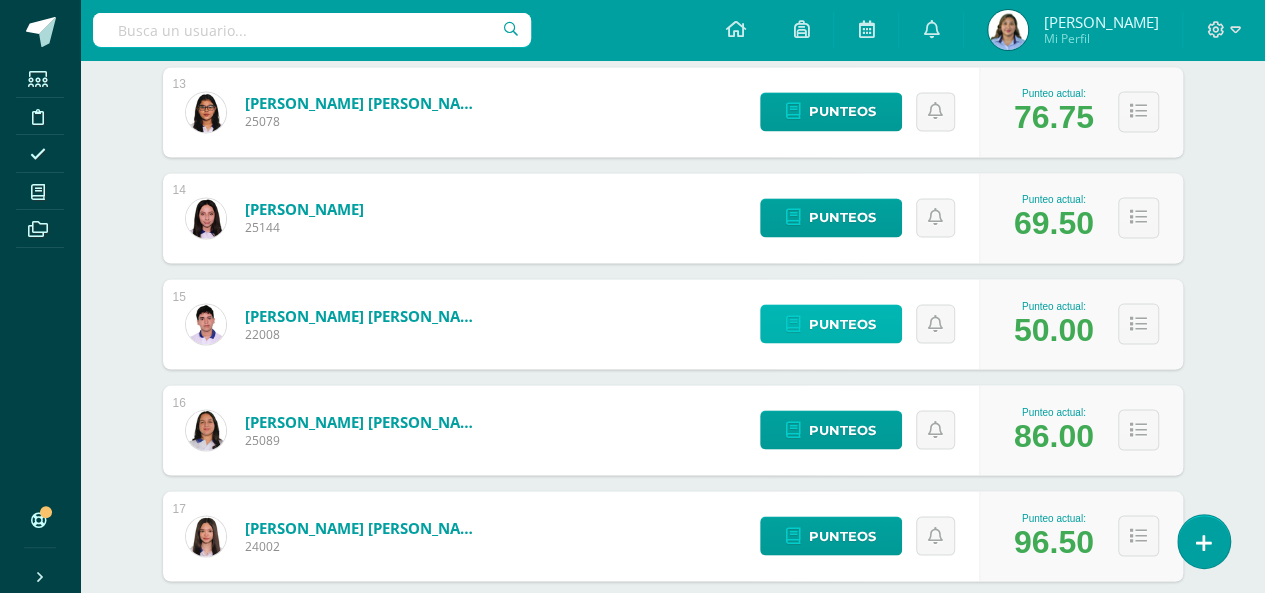 click on "Punteos" at bounding box center (842, 323) 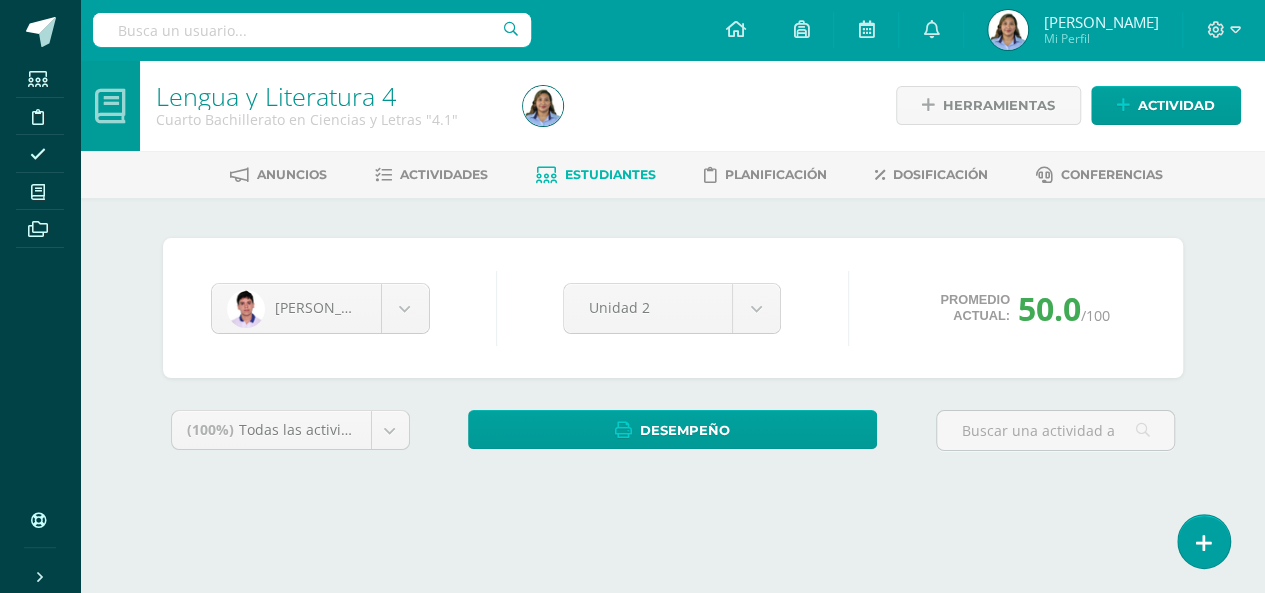 scroll, scrollTop: 0, scrollLeft: 0, axis: both 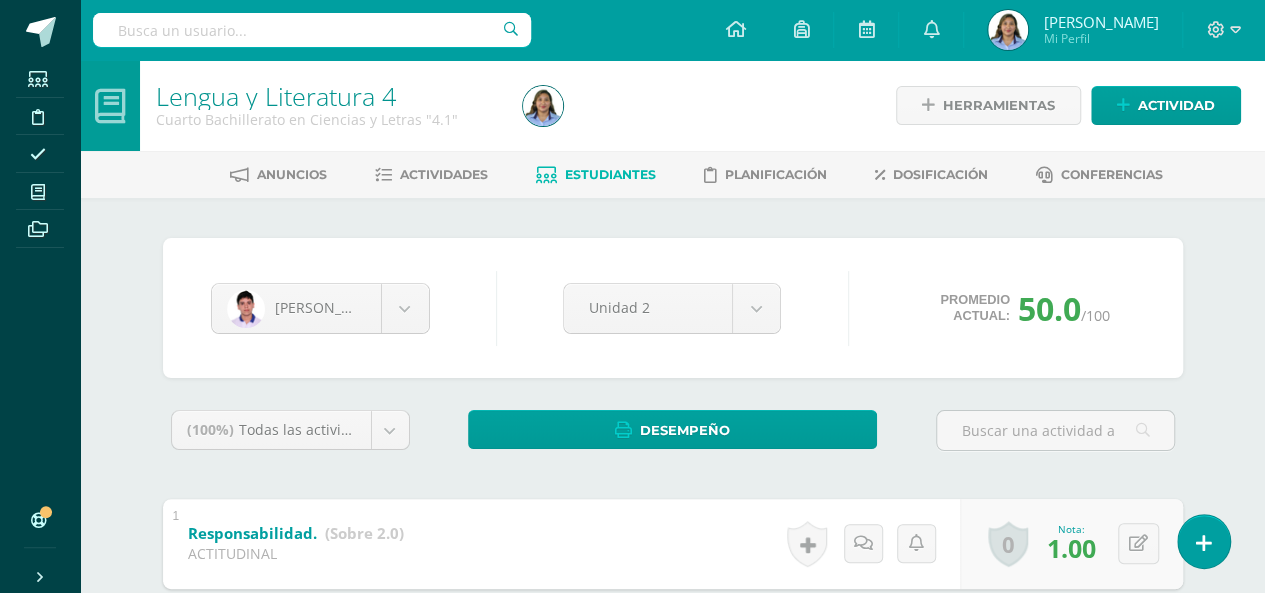 click on "Estudiantes" at bounding box center (610, 174) 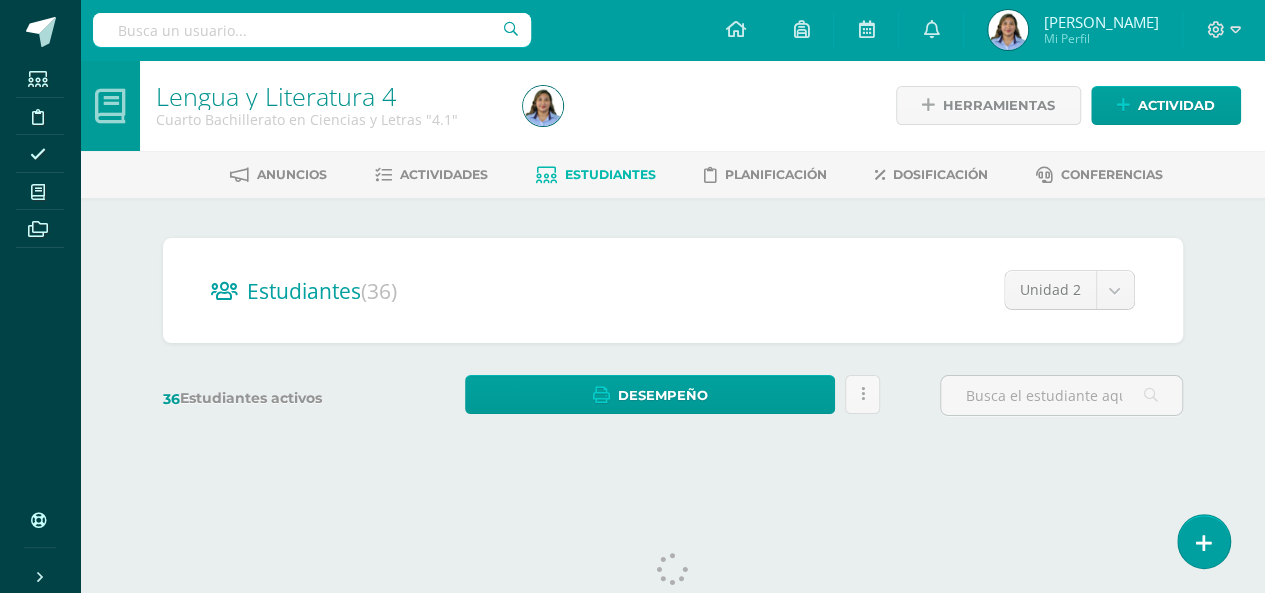 scroll, scrollTop: 0, scrollLeft: 0, axis: both 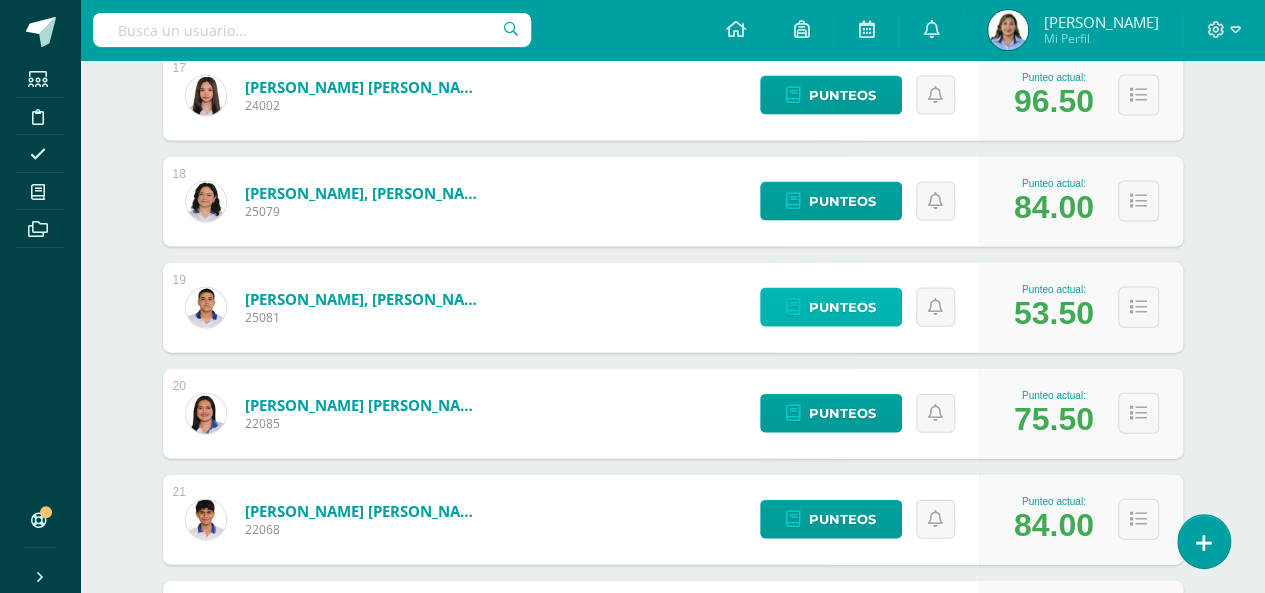 click on "Punteos" at bounding box center [842, 307] 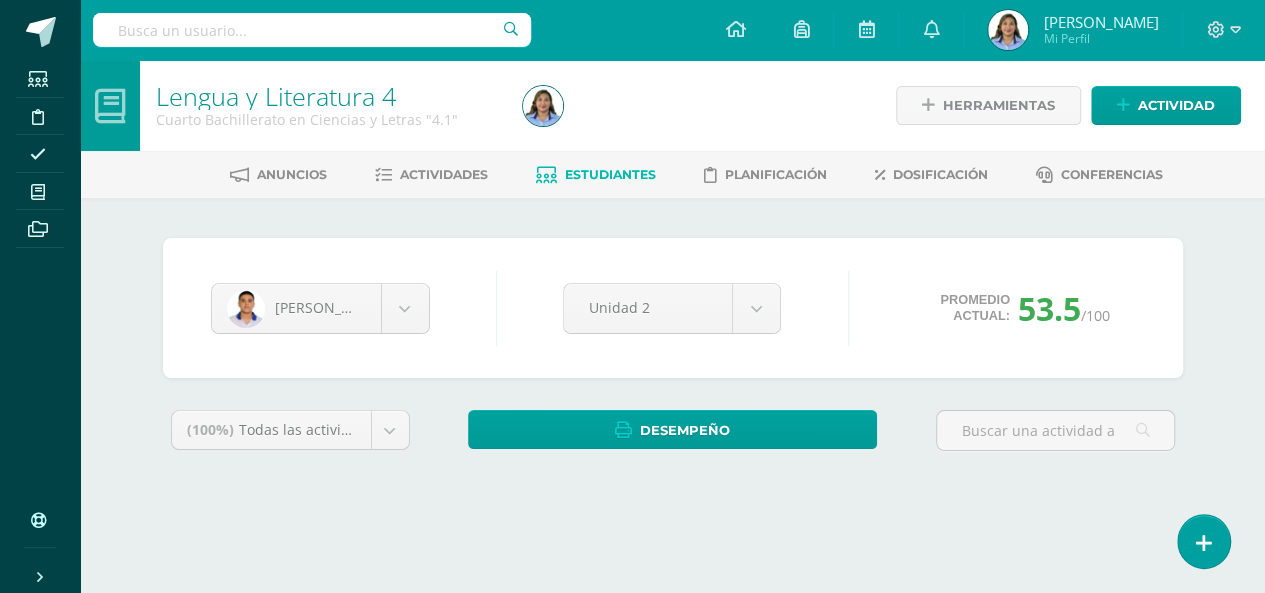 scroll, scrollTop: 0, scrollLeft: 0, axis: both 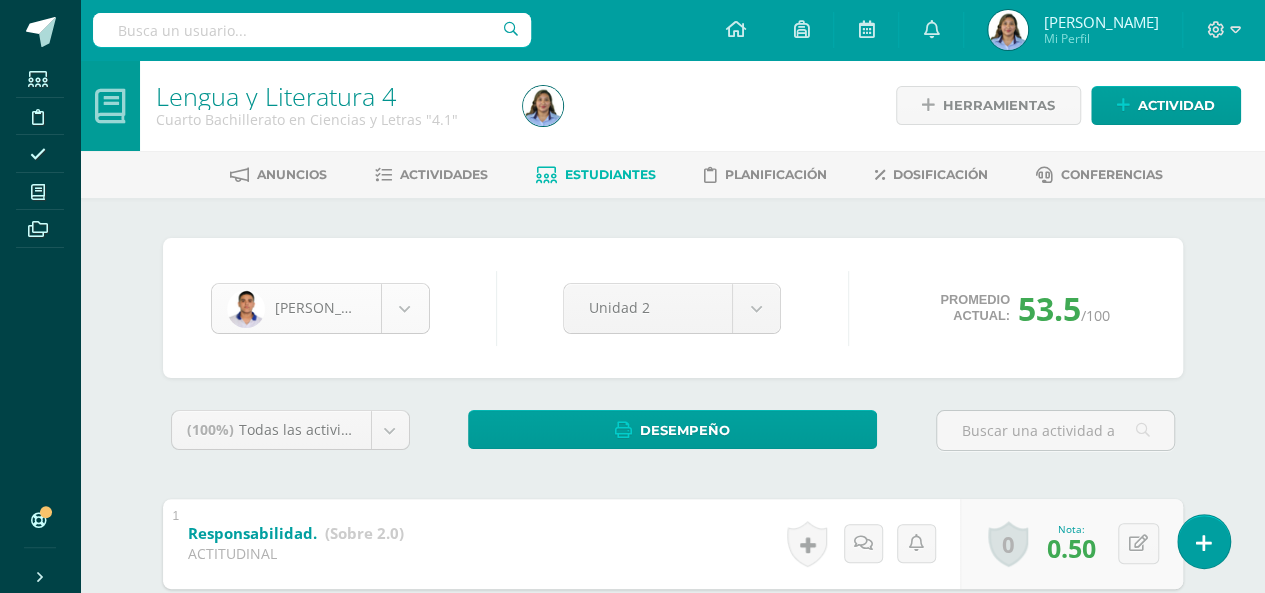 click on "Estudiantes Disciplina Asistencia Mis cursos Archivos Soporte
Centro de ayuda
Últimas actualizaciones
10+ Cerrar panel
Comunicación y Lenguaje Idioma Español
Primero
Básico
"1.1"
Actividades Estudiantes Planificación Dosificación
Comunicación y Lenguaje Idioma Español
Primero
Básico
"1.2"
Actividades Estudiantes Planificación Dosificación
Comunicación y Lenguaje Idioma Español
Segundo
Básico
"2.1"
Actividades Estudiantes Planificación Dosificación Actividades Estudiantes Planificación     1" at bounding box center [632, 944] 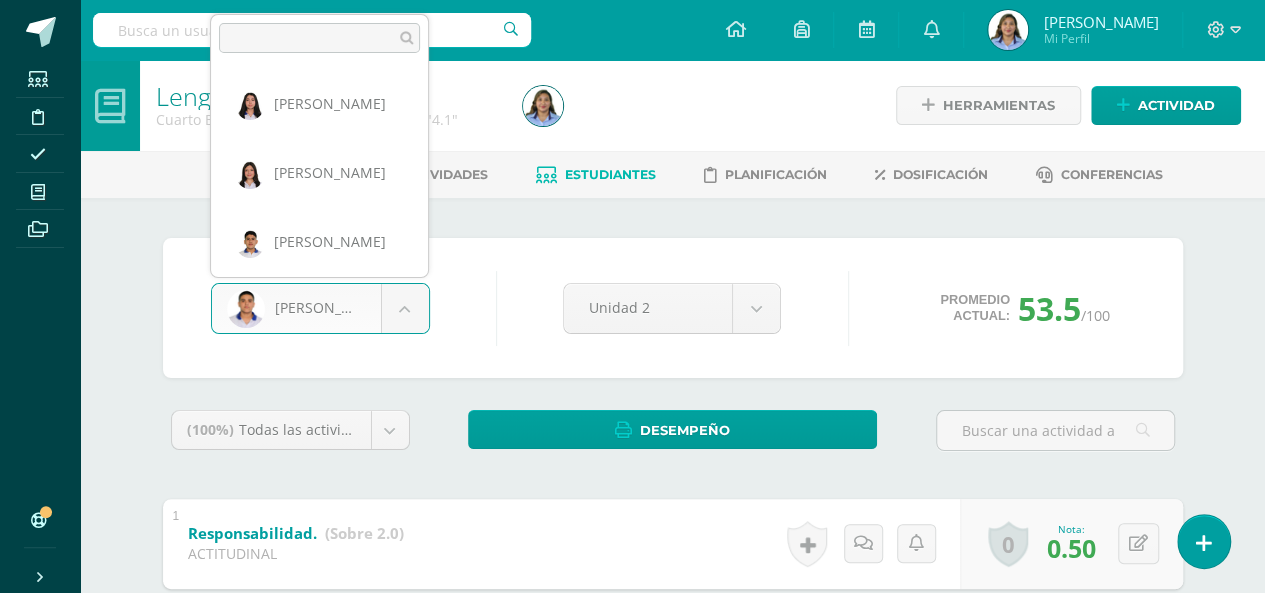 scroll, scrollTop: 1103, scrollLeft: 0, axis: vertical 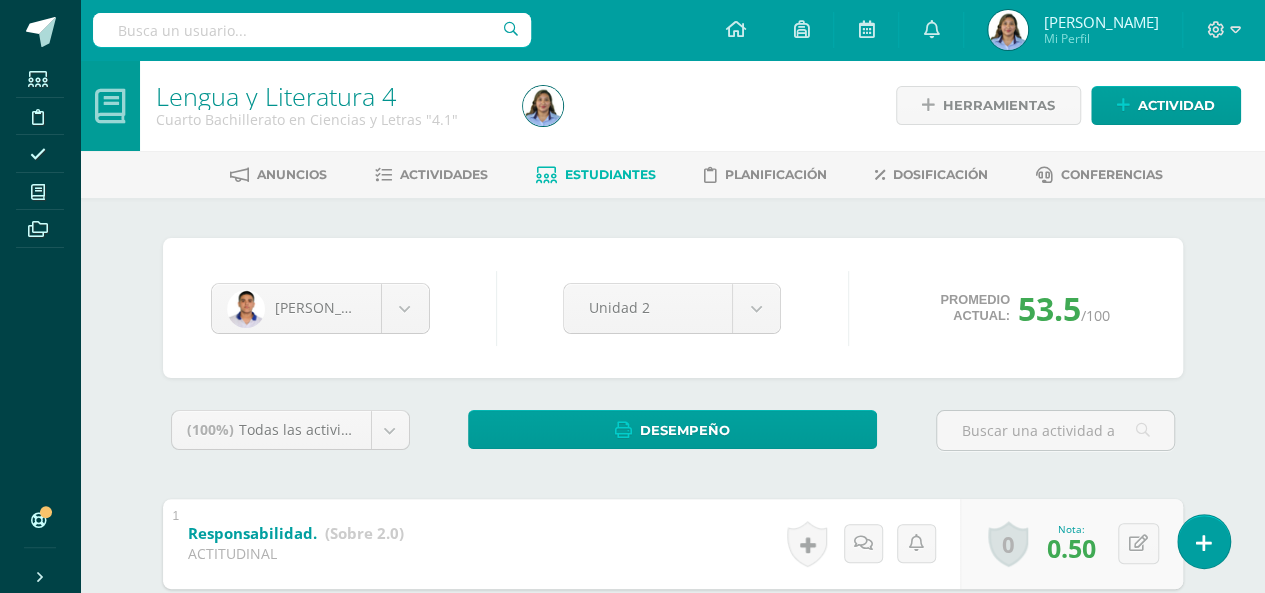 click on "Estudiantes Disciplina Asistencia Mis cursos Archivos Soporte
Centro de ayuda
Últimas actualizaciones
10+ Cerrar panel
Comunicación y Lenguaje Idioma Español
Primero
Básico
"1.1"
Actividades Estudiantes Planificación Dosificación
Comunicación y Lenguaje Idioma Español
Primero
Básico
"1.2"
Actividades Estudiantes Planificación Dosificación
Comunicación y Lenguaje Idioma Español
Segundo
Básico
"2.1"
Actividades Estudiantes Planificación Dosificación Actividades Estudiantes Planificación     1" at bounding box center (632, 944) 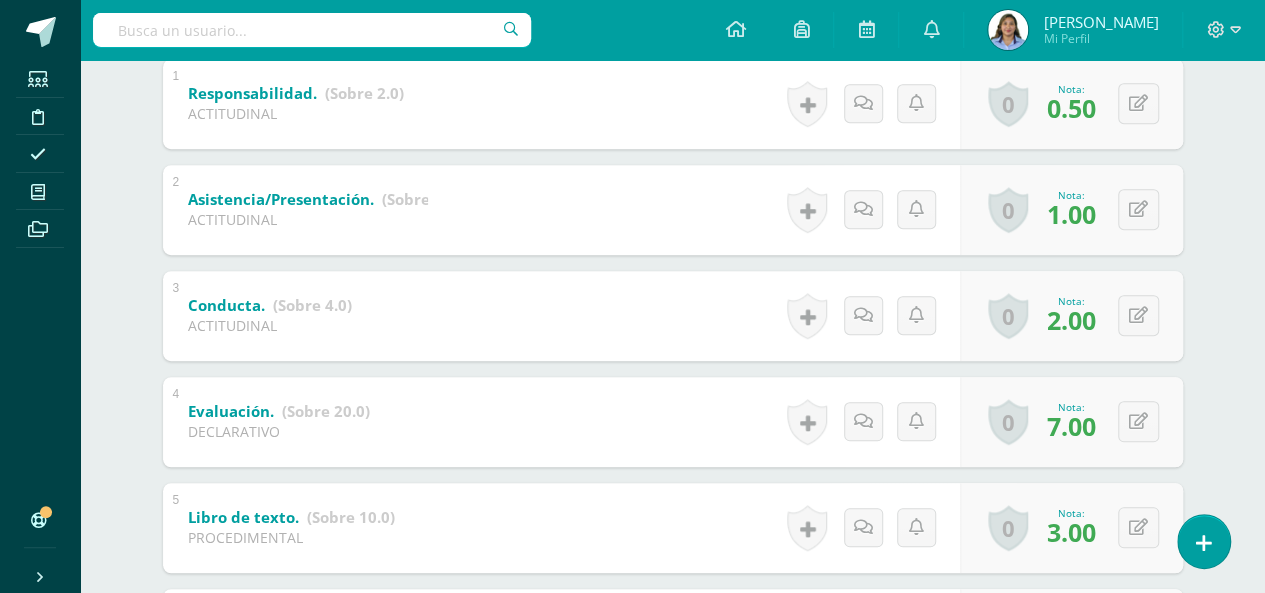 scroll, scrollTop: 480, scrollLeft: 0, axis: vertical 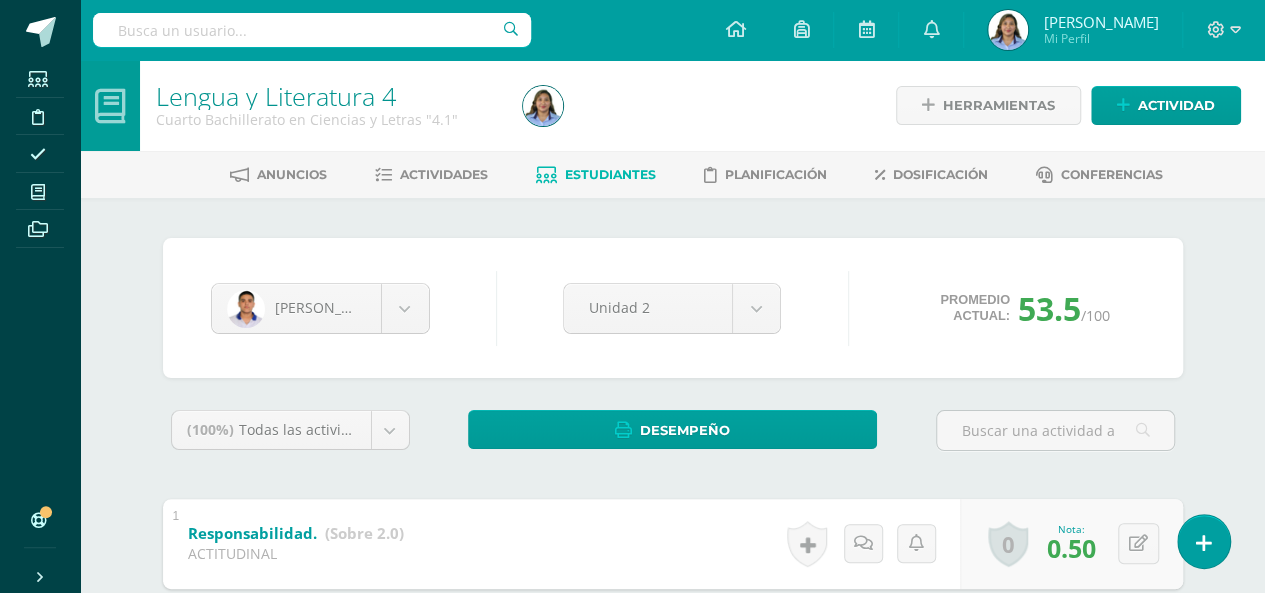click on "Estudiantes" at bounding box center [610, 174] 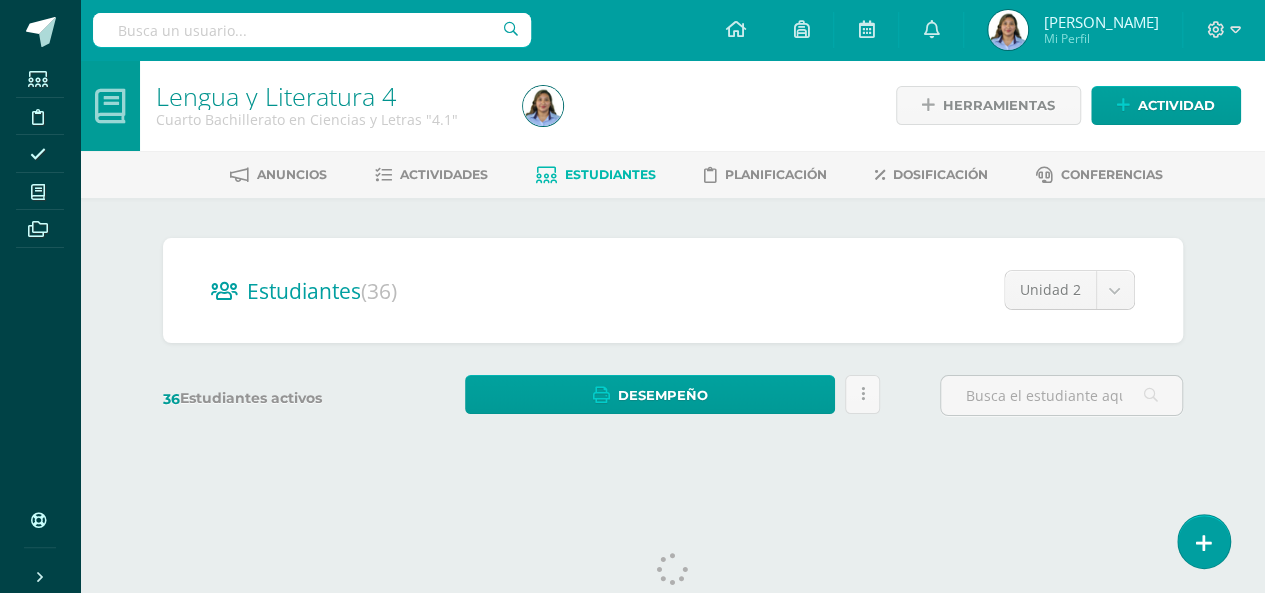 scroll, scrollTop: 0, scrollLeft: 0, axis: both 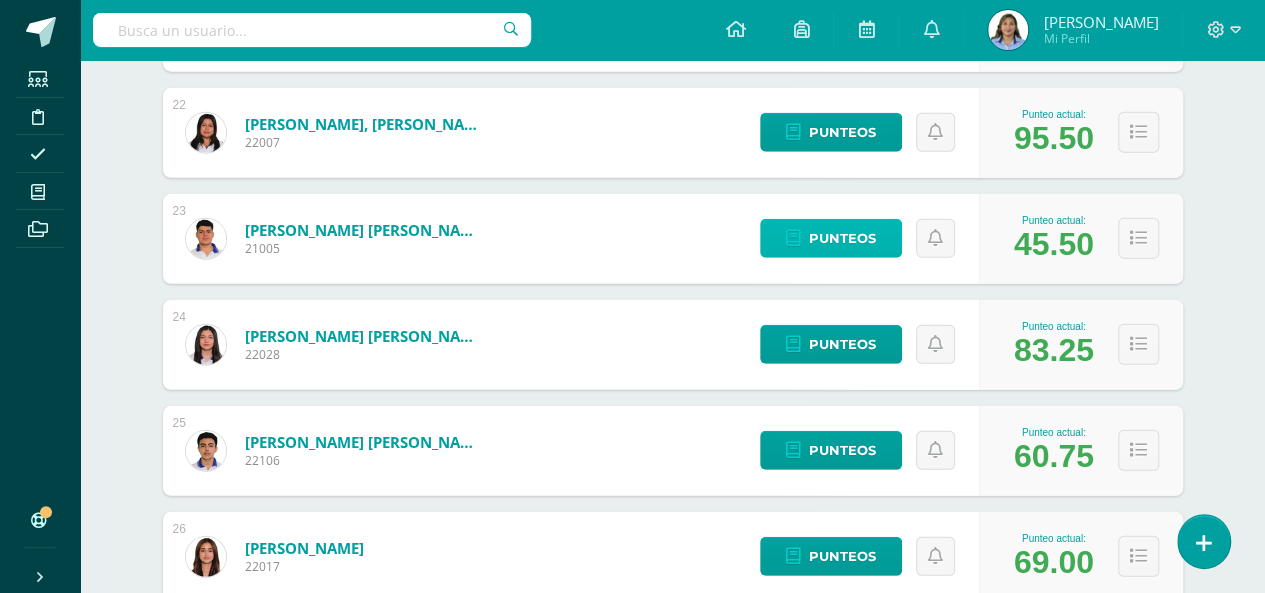 click on "Punteos" at bounding box center [842, 238] 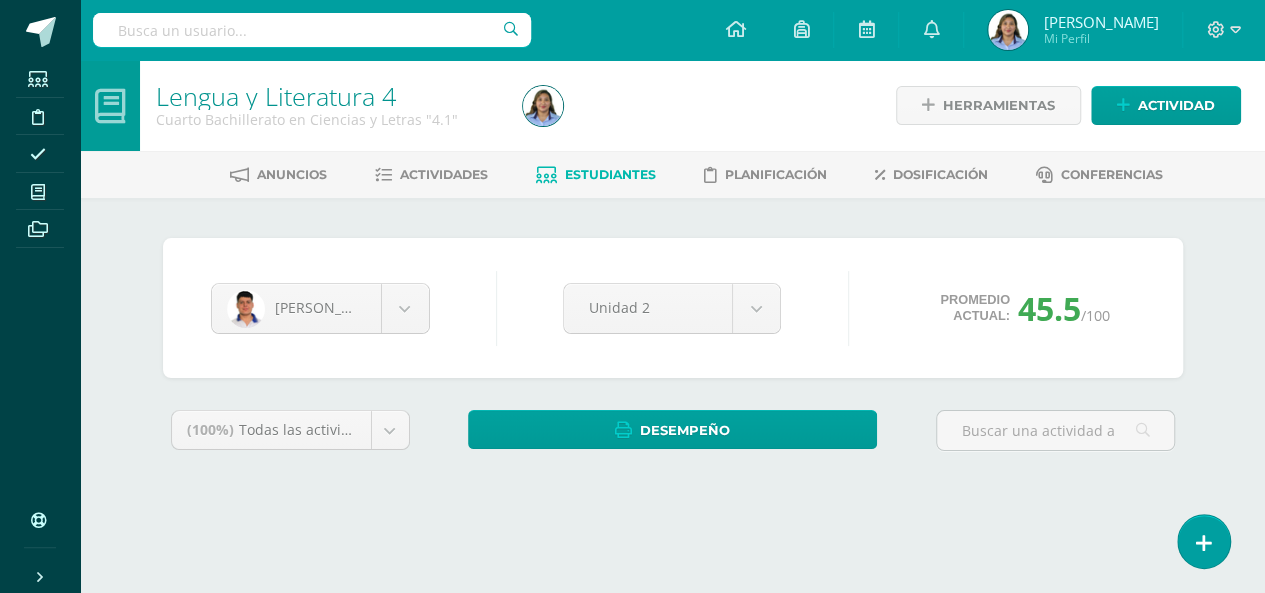 scroll, scrollTop: 0, scrollLeft: 0, axis: both 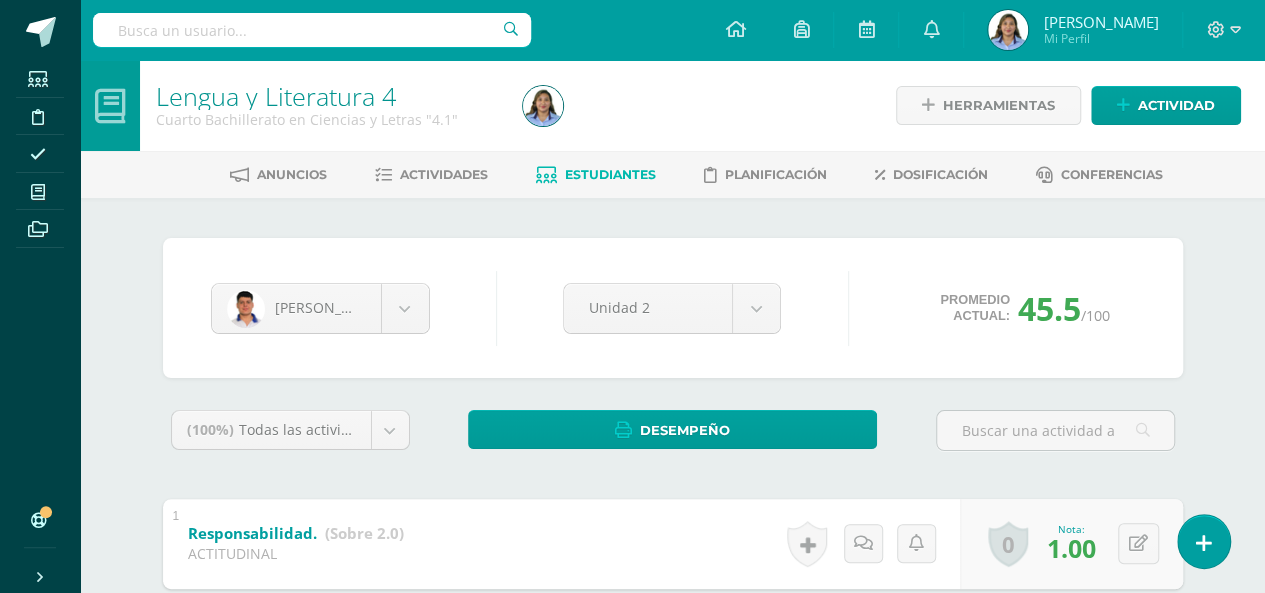 click on "Estudiantes" at bounding box center [610, 174] 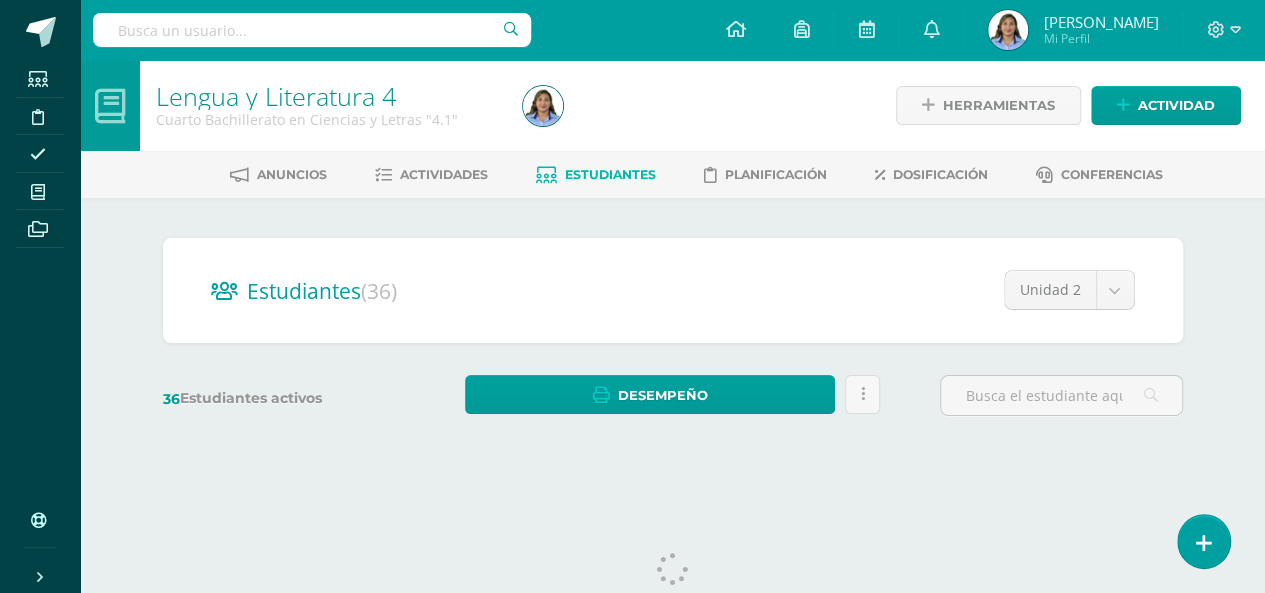 scroll, scrollTop: 0, scrollLeft: 0, axis: both 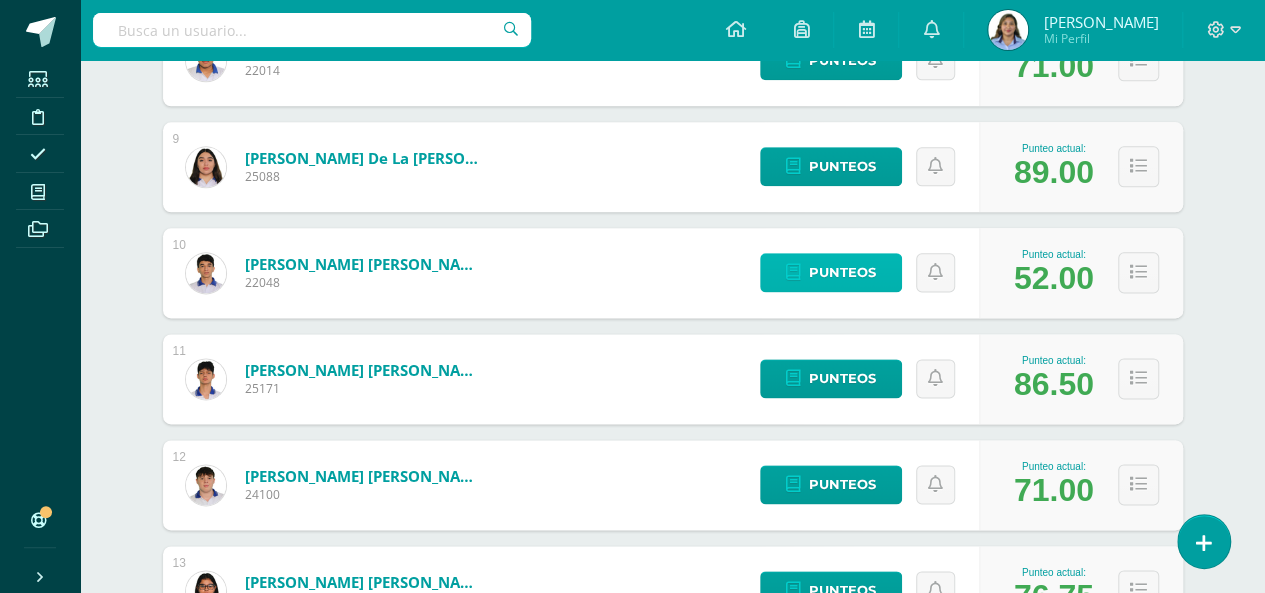 click on "Punteos" at bounding box center [842, 272] 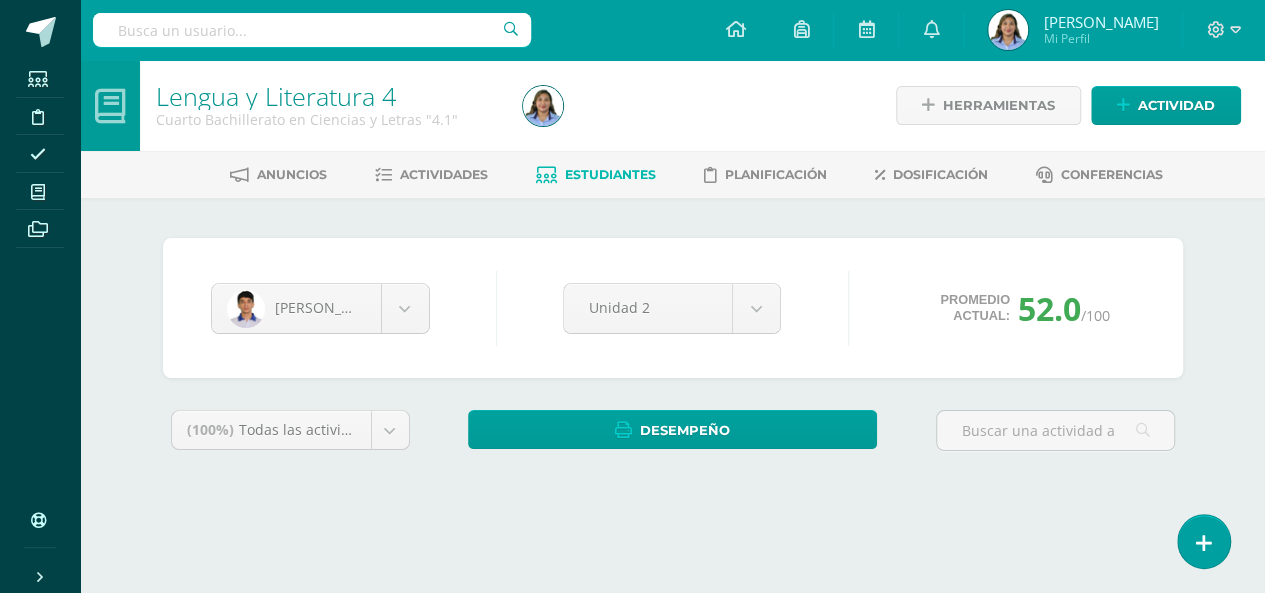 scroll, scrollTop: 0, scrollLeft: 0, axis: both 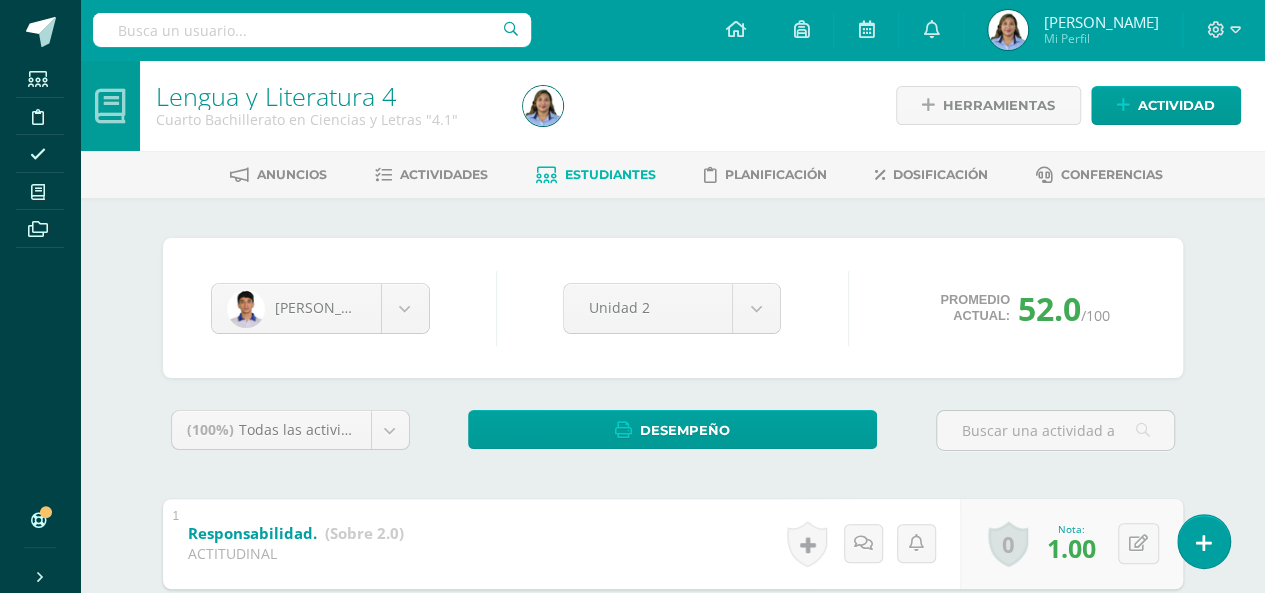 click on "Estudiantes" at bounding box center [610, 174] 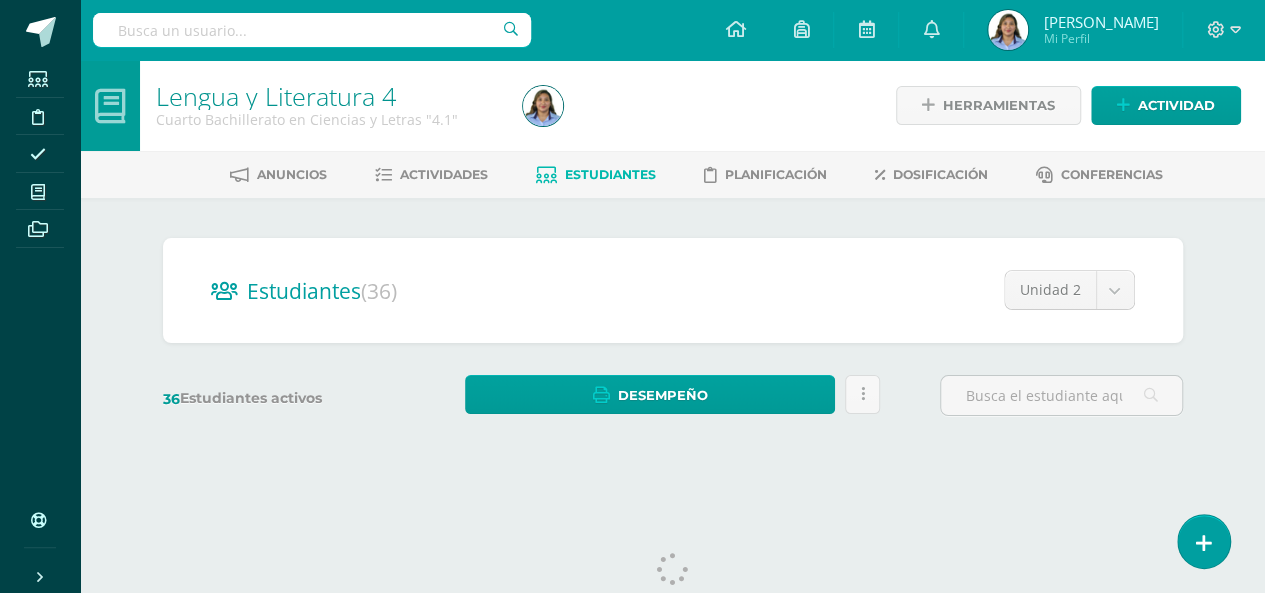scroll, scrollTop: 0, scrollLeft: 0, axis: both 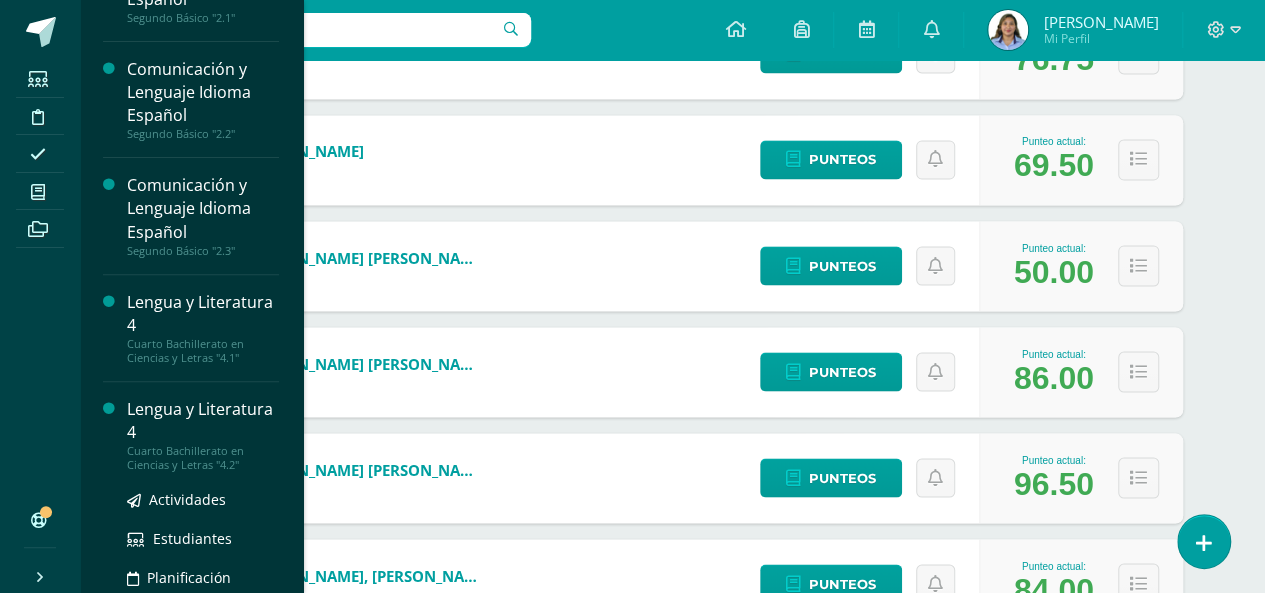 type 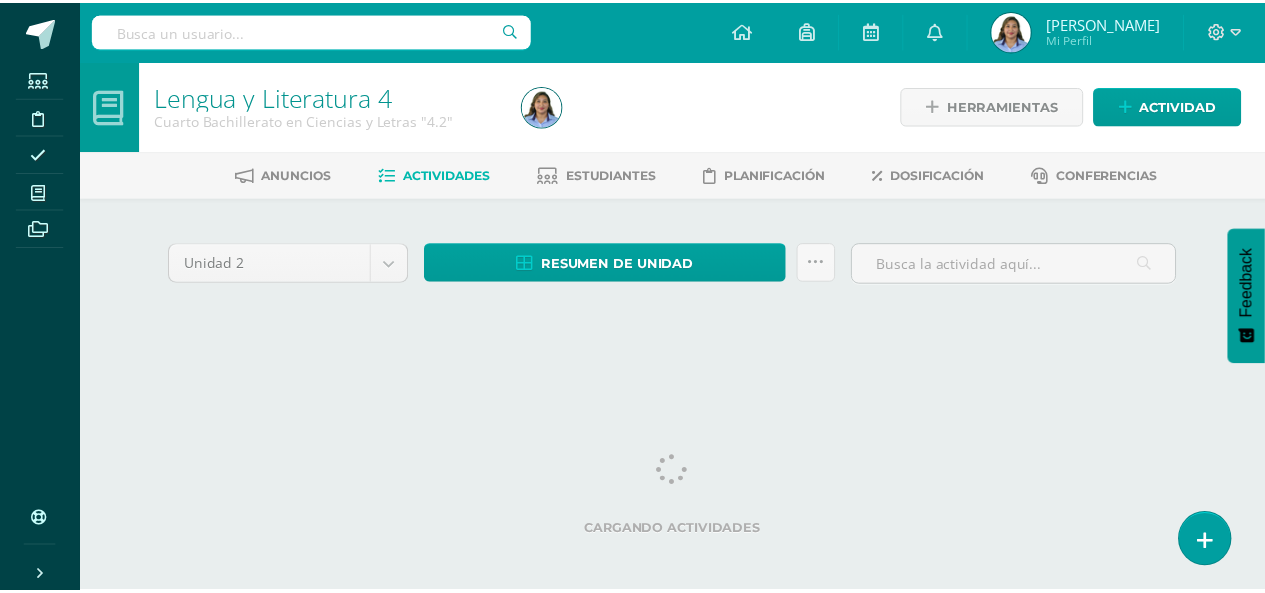scroll, scrollTop: 0, scrollLeft: 0, axis: both 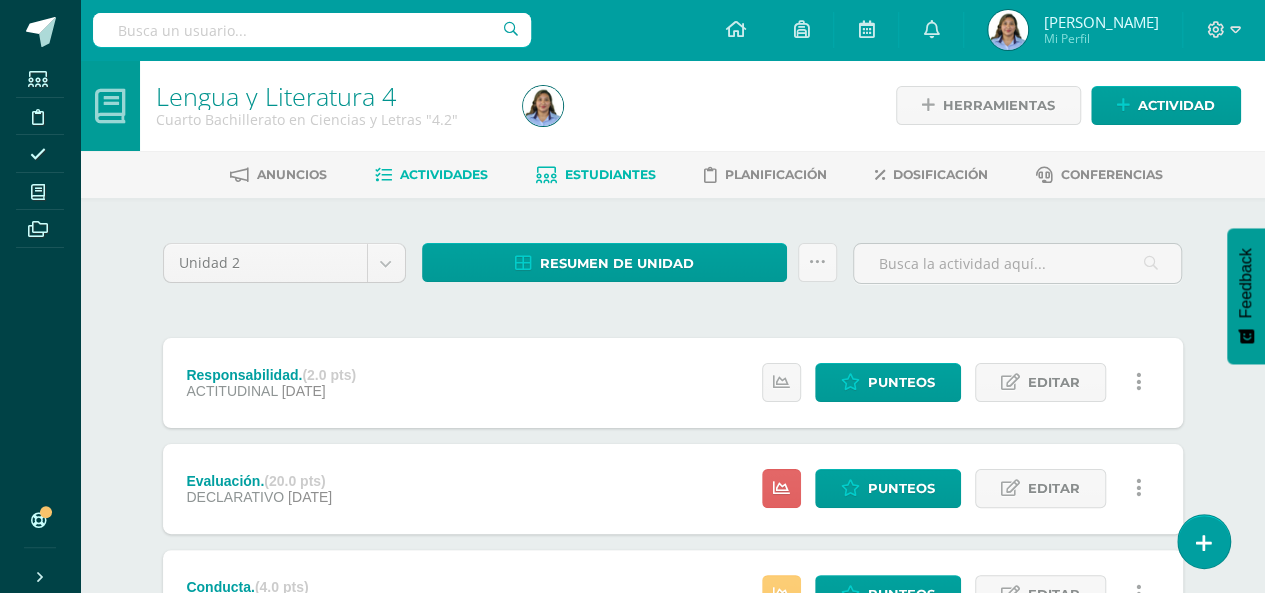click on "Estudiantes" at bounding box center [610, 174] 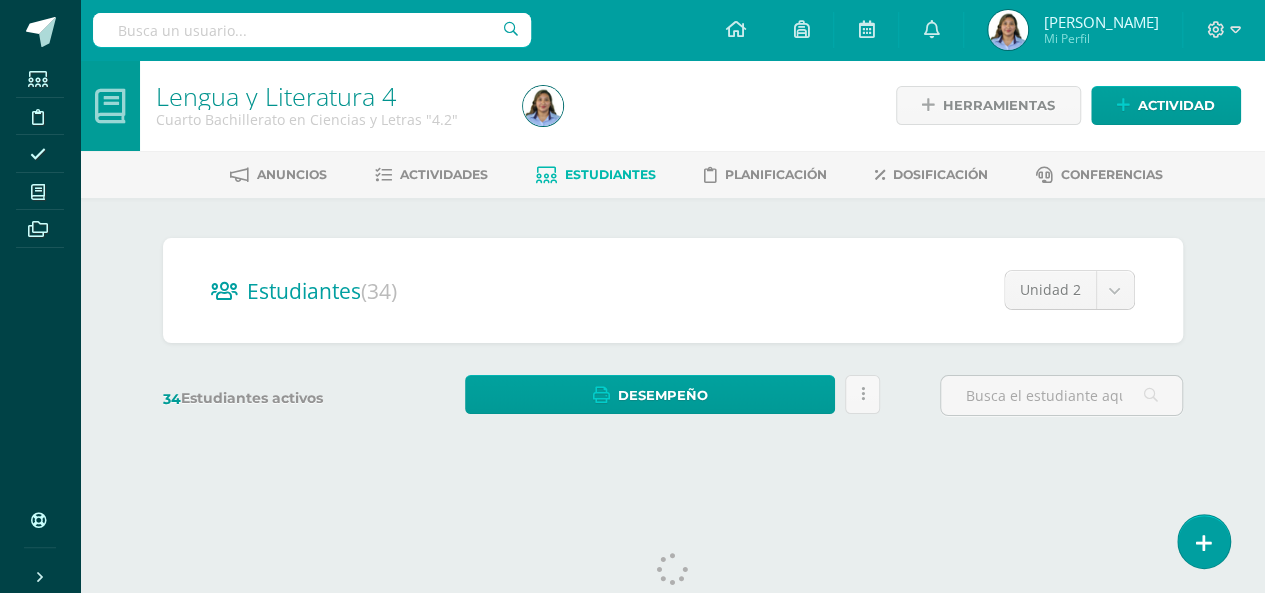 scroll, scrollTop: 0, scrollLeft: 0, axis: both 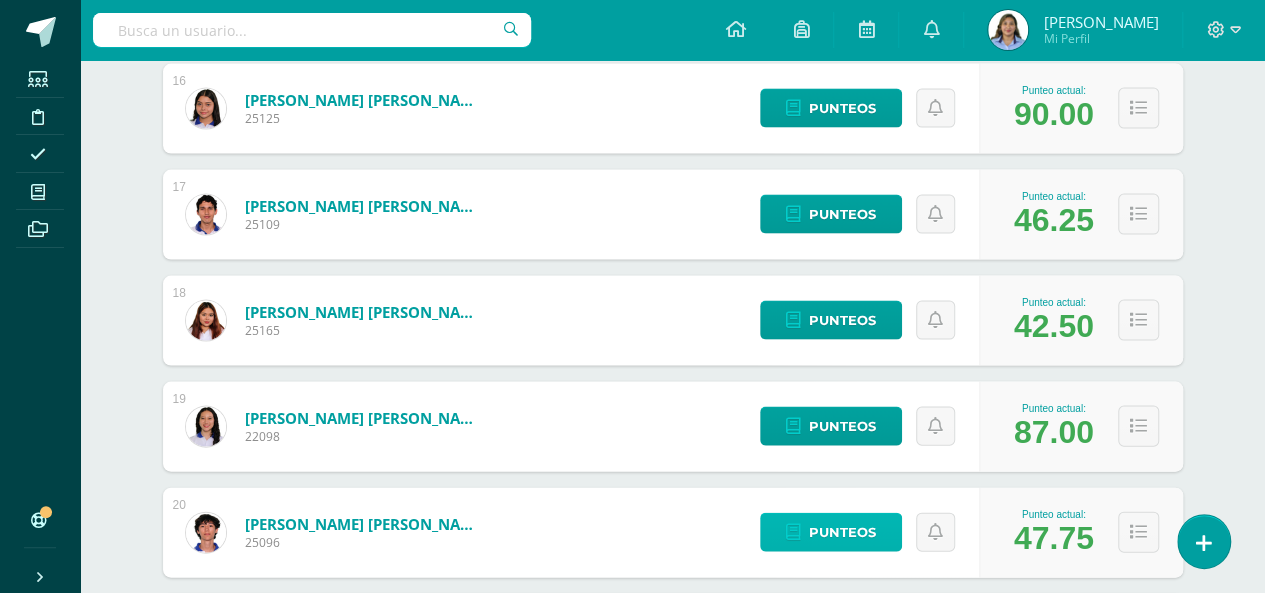 click on "Punteos" at bounding box center (842, 532) 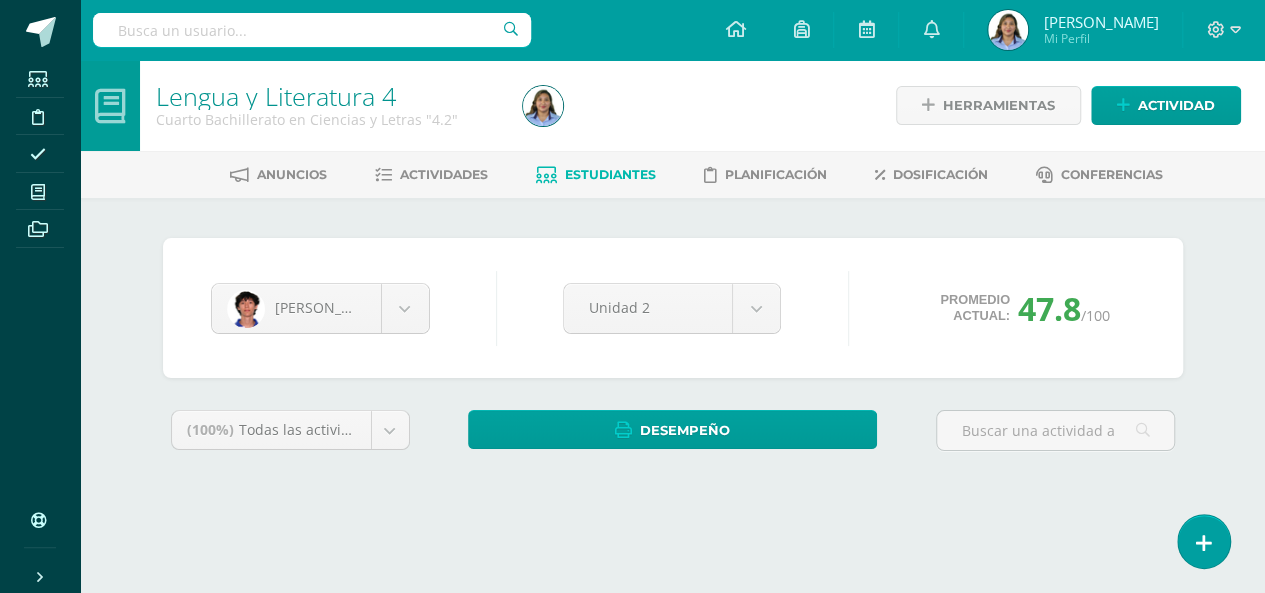 scroll, scrollTop: 0, scrollLeft: 0, axis: both 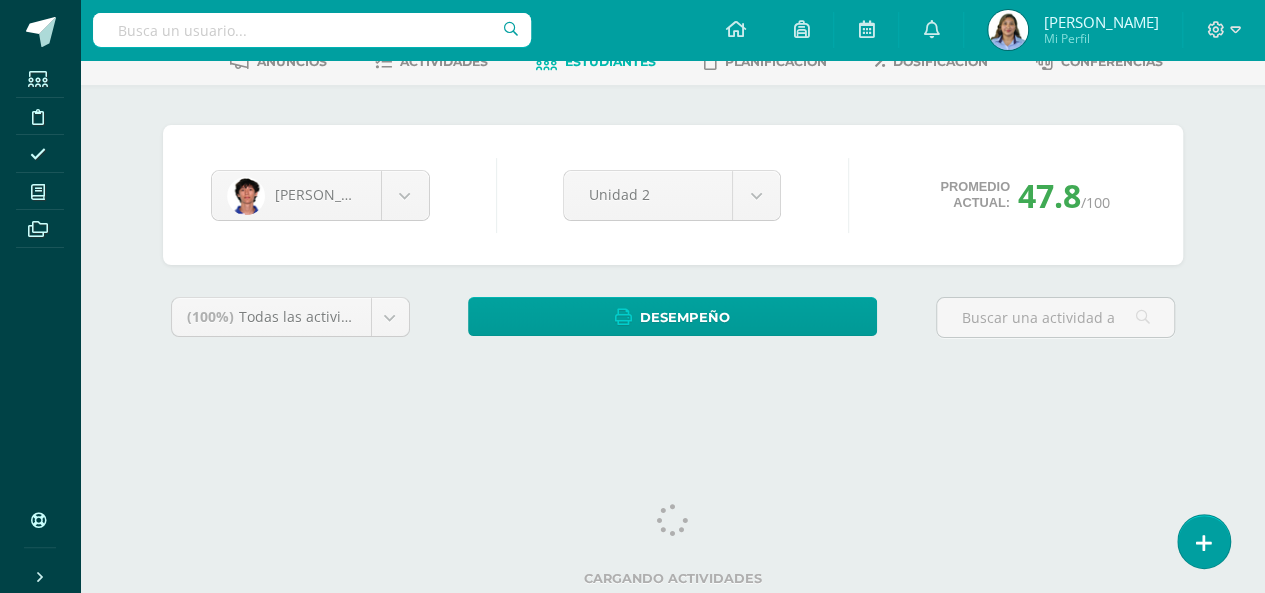 click on "Estudiantes Disciplina Asistencia Mis cursos Archivos Soporte
Centro de ayuda
Últimas actualizaciones
10+ Cerrar panel
Comunicación y Lenguaje Idioma Español
Primero
Básico
"1.1"
Actividades Estudiantes Planificación Dosificación
Comunicación y Lenguaje Idioma Español
Primero
Básico
"1.2"
Actividades Estudiantes Planificación Dosificación
Comunicación y Lenguaje Idioma Español
Segundo
Básico
"2.1"
Actividades Estudiantes Planificación Dosificación Actividades Estudiantes Planificación     1" at bounding box center (632, 156) 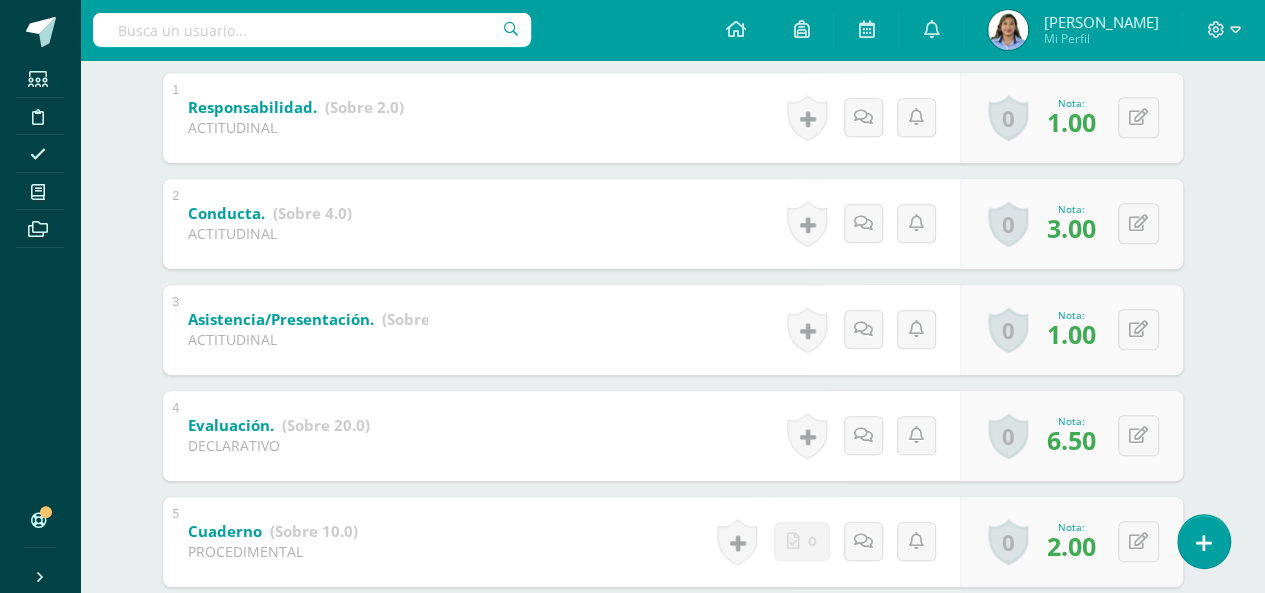 scroll, scrollTop: 433, scrollLeft: 0, axis: vertical 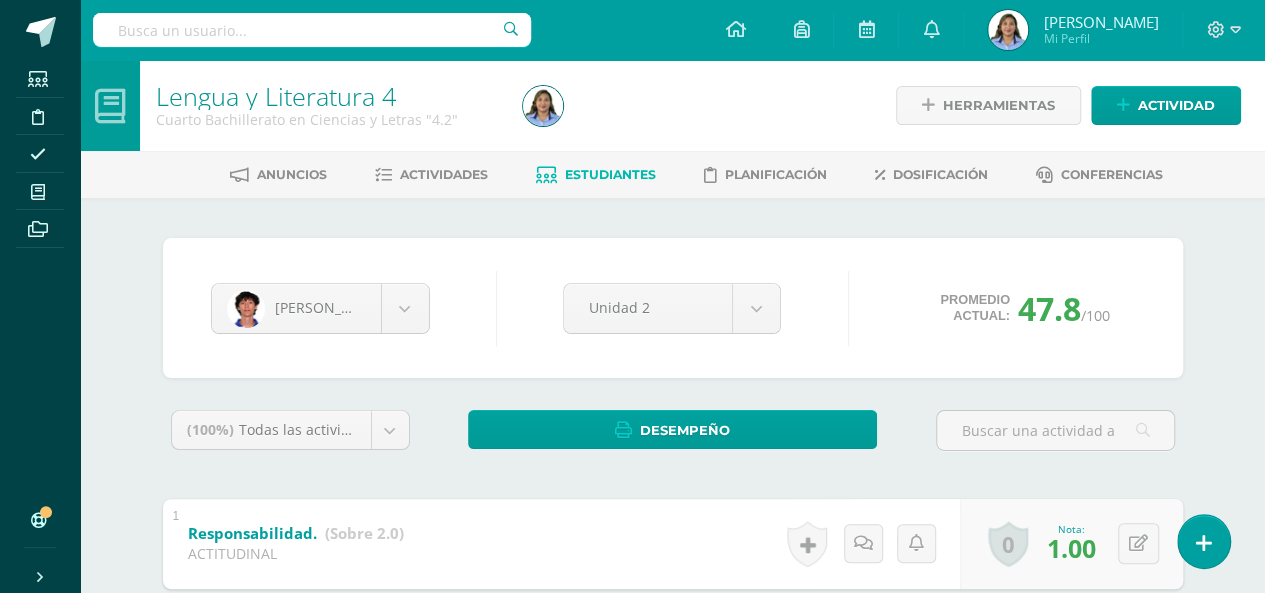 click on "Estudiantes" at bounding box center [610, 174] 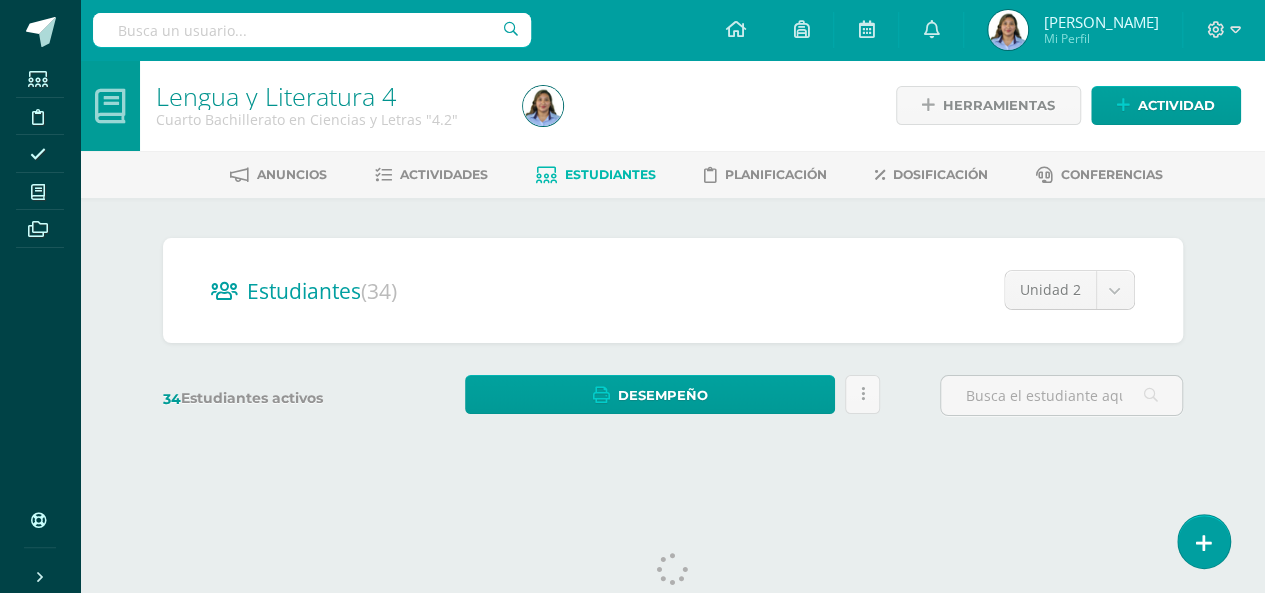 scroll, scrollTop: 0, scrollLeft: 0, axis: both 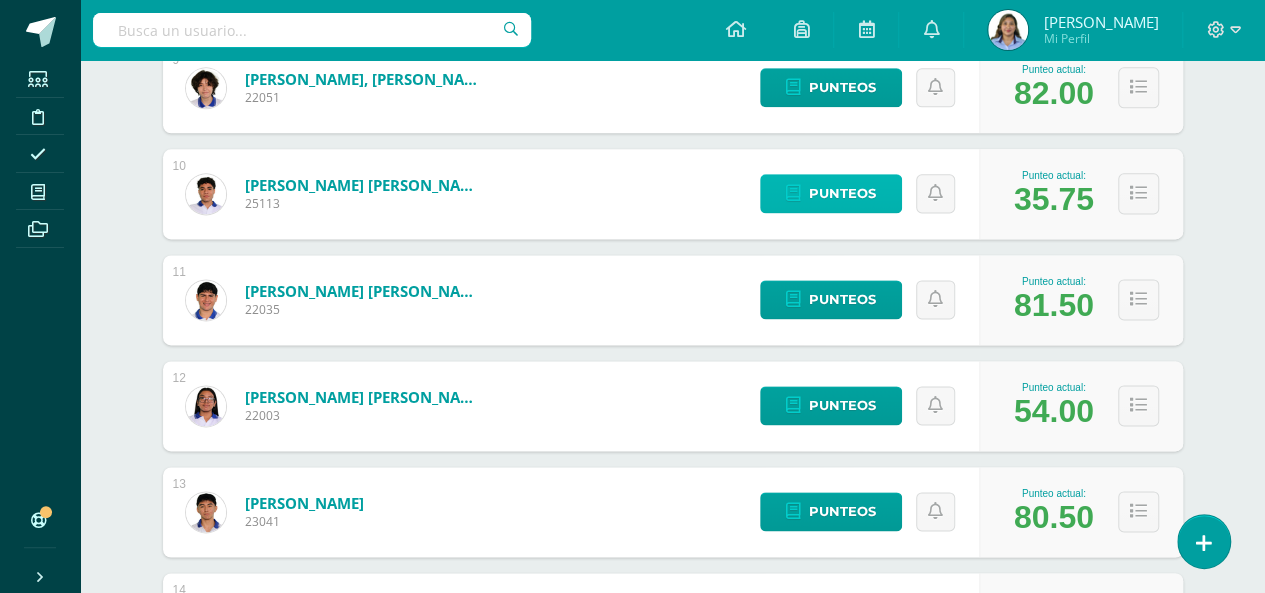 click on "Punteos" at bounding box center (842, 193) 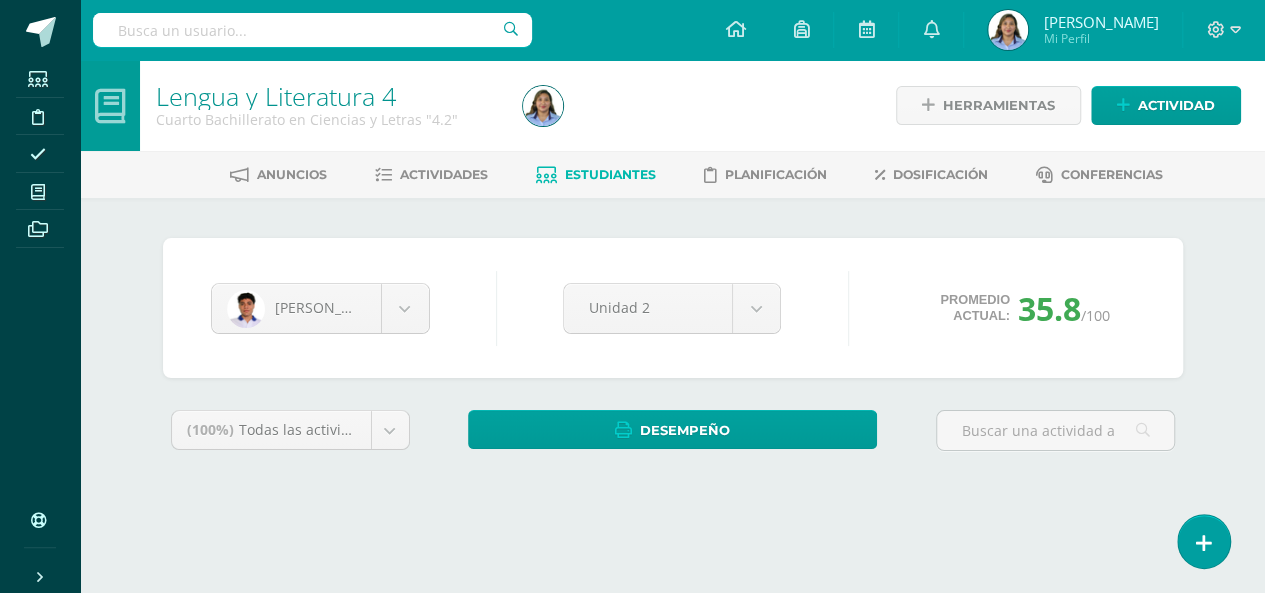 scroll, scrollTop: 0, scrollLeft: 0, axis: both 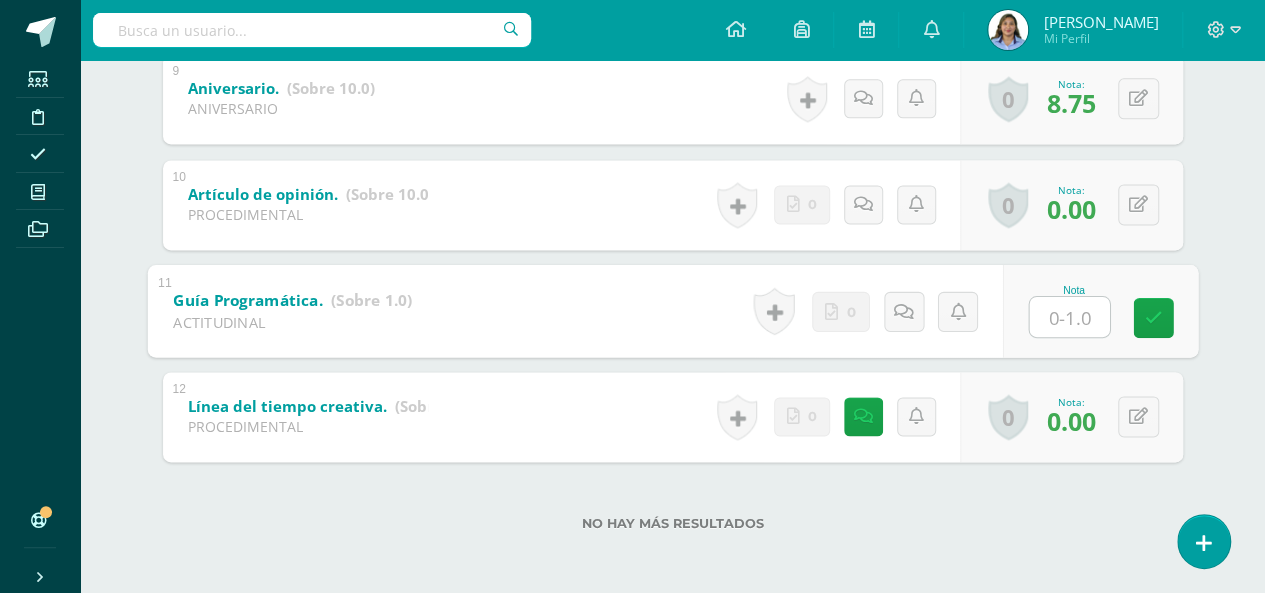 click at bounding box center [1069, 316] 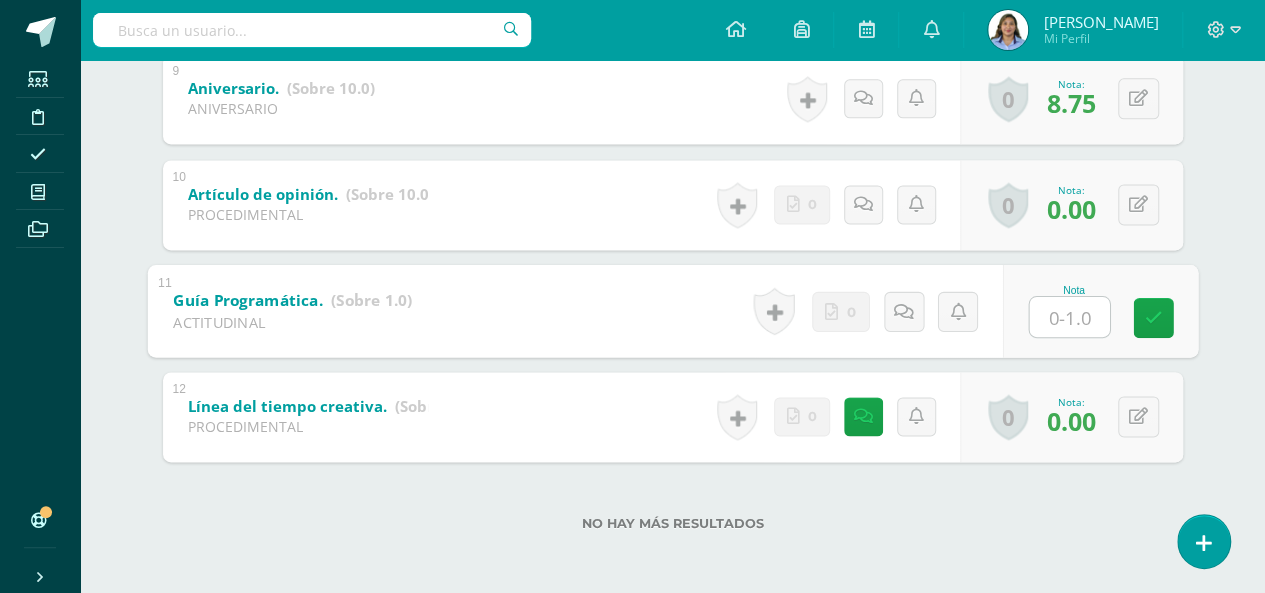 type on "0" 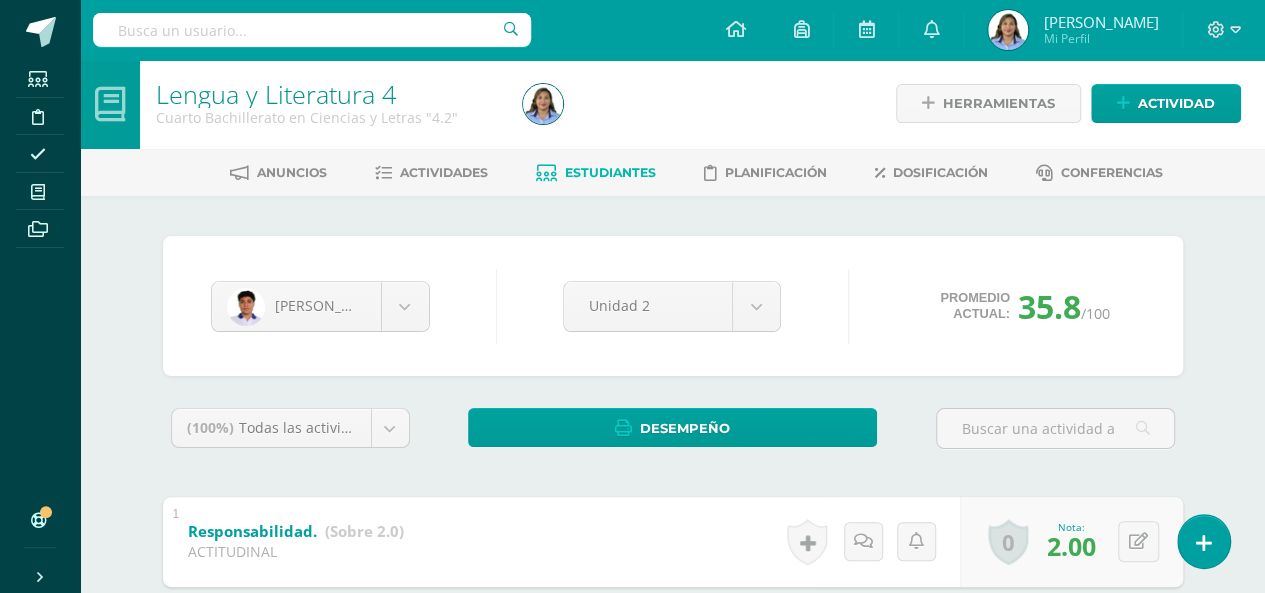 scroll, scrollTop: 0, scrollLeft: 0, axis: both 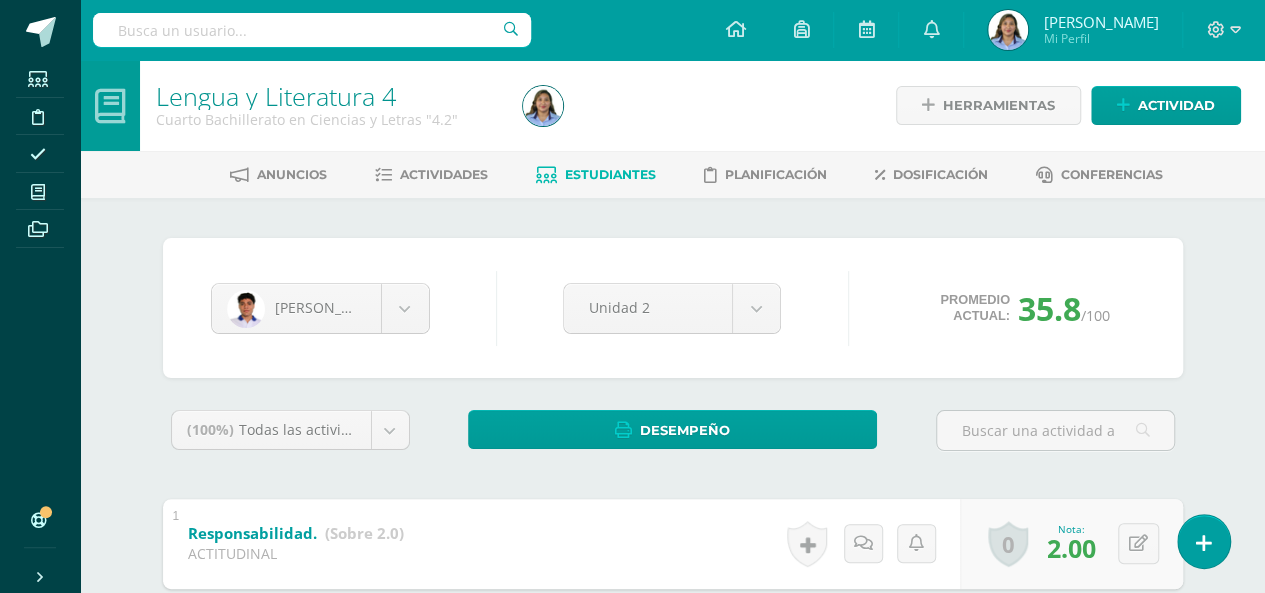 click on "Estudiantes" at bounding box center [610, 174] 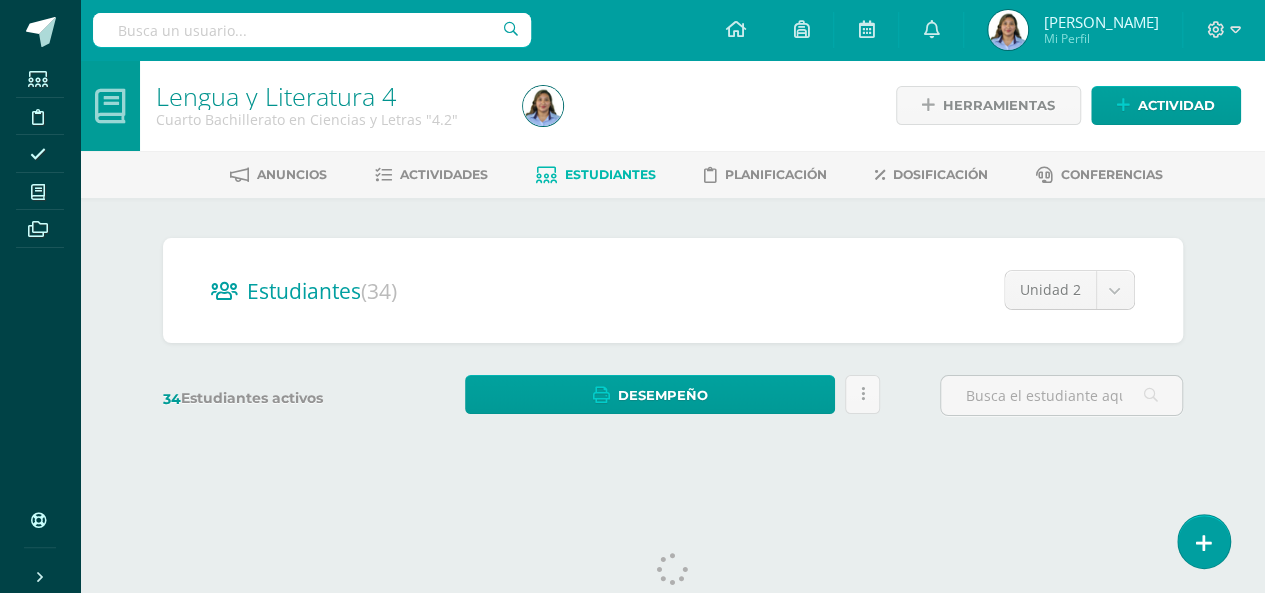 scroll, scrollTop: 0, scrollLeft: 0, axis: both 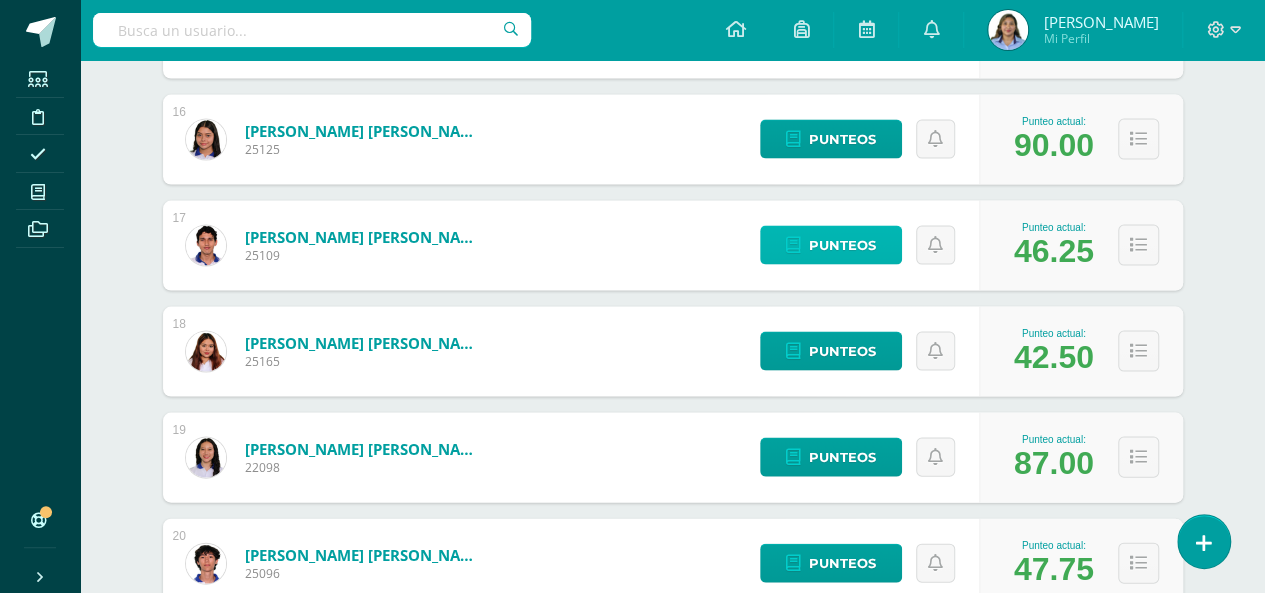 click on "Punteos" at bounding box center (842, 245) 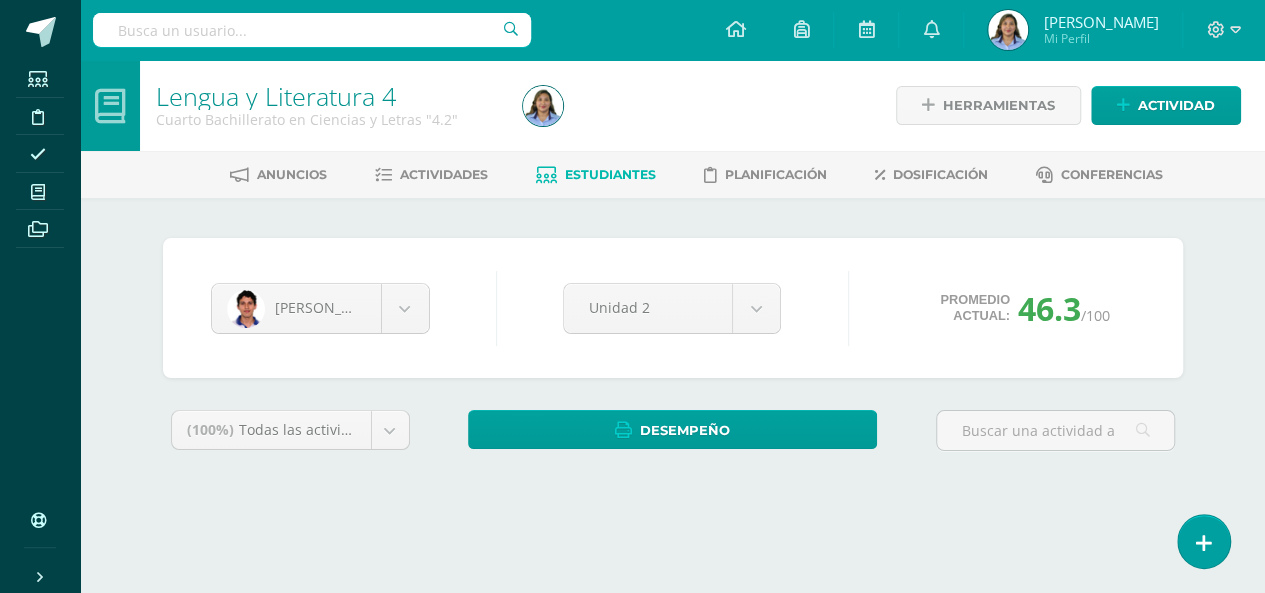 scroll, scrollTop: 0, scrollLeft: 0, axis: both 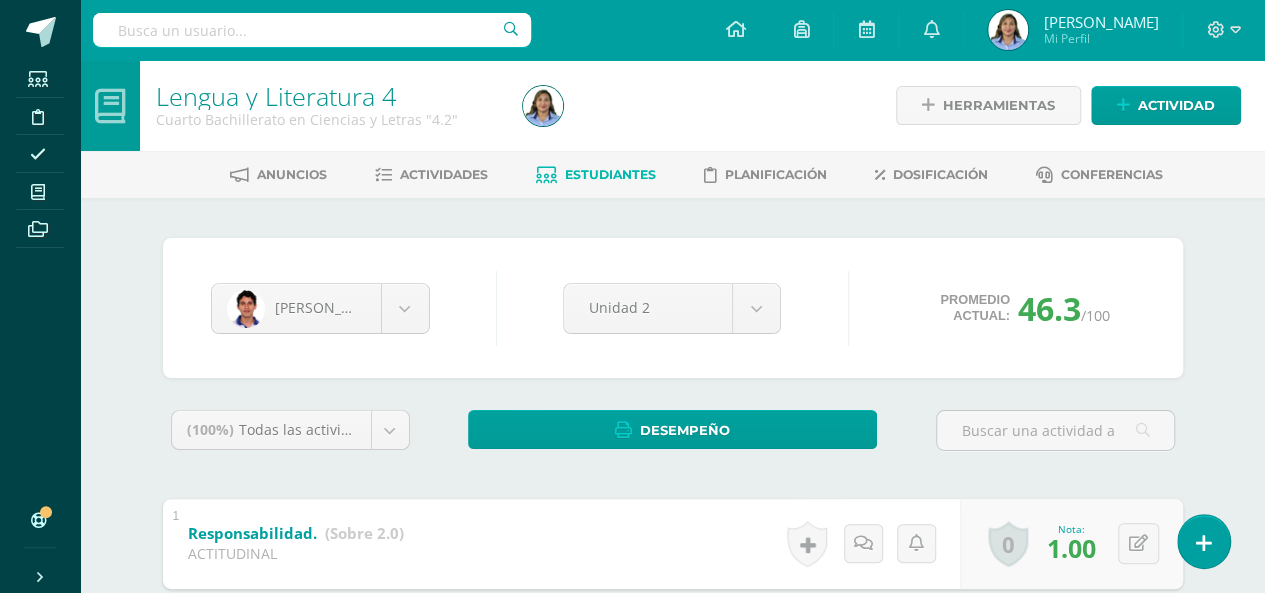 click on "Estudiantes" at bounding box center (610, 174) 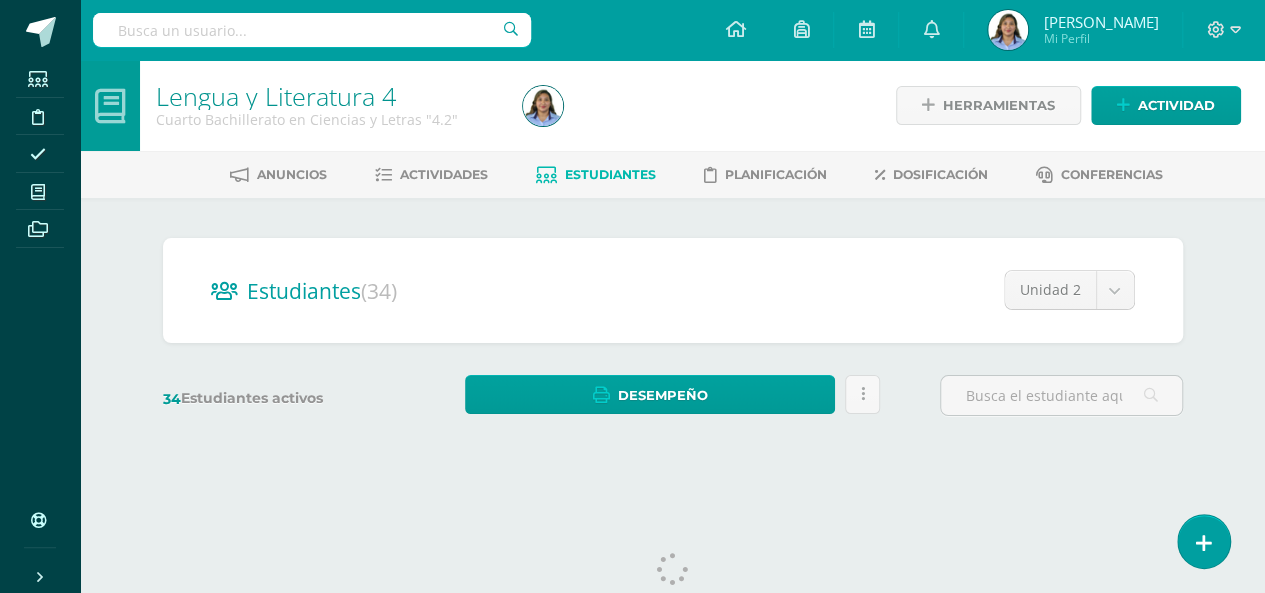 scroll, scrollTop: 0, scrollLeft: 0, axis: both 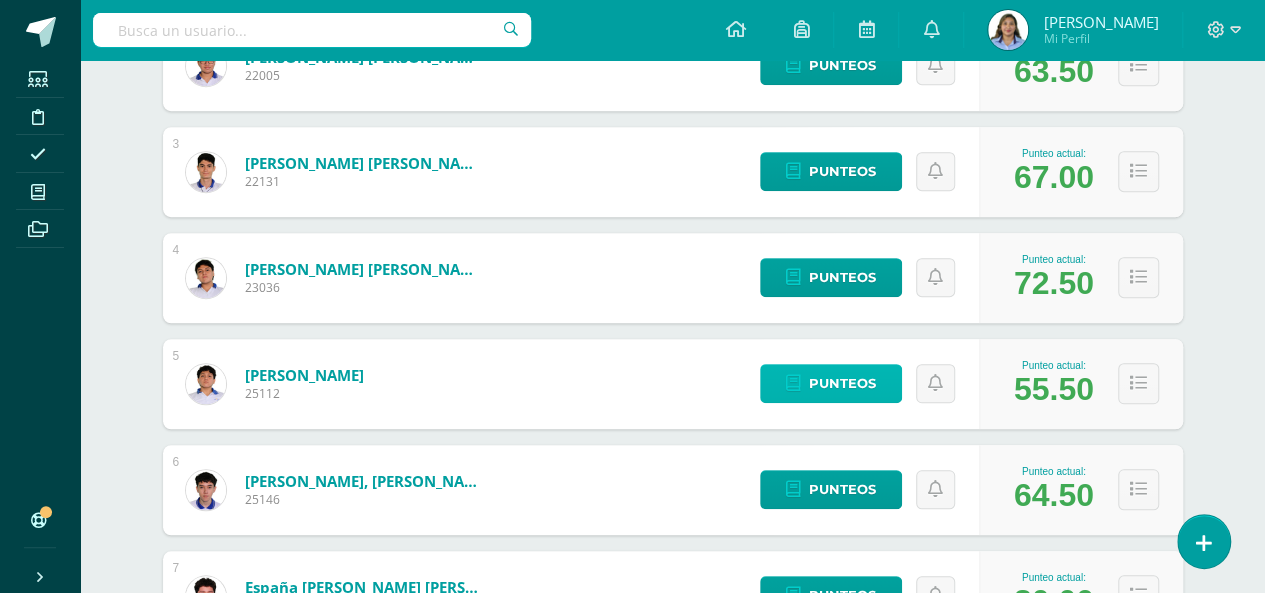 click on "Punteos" at bounding box center [842, 383] 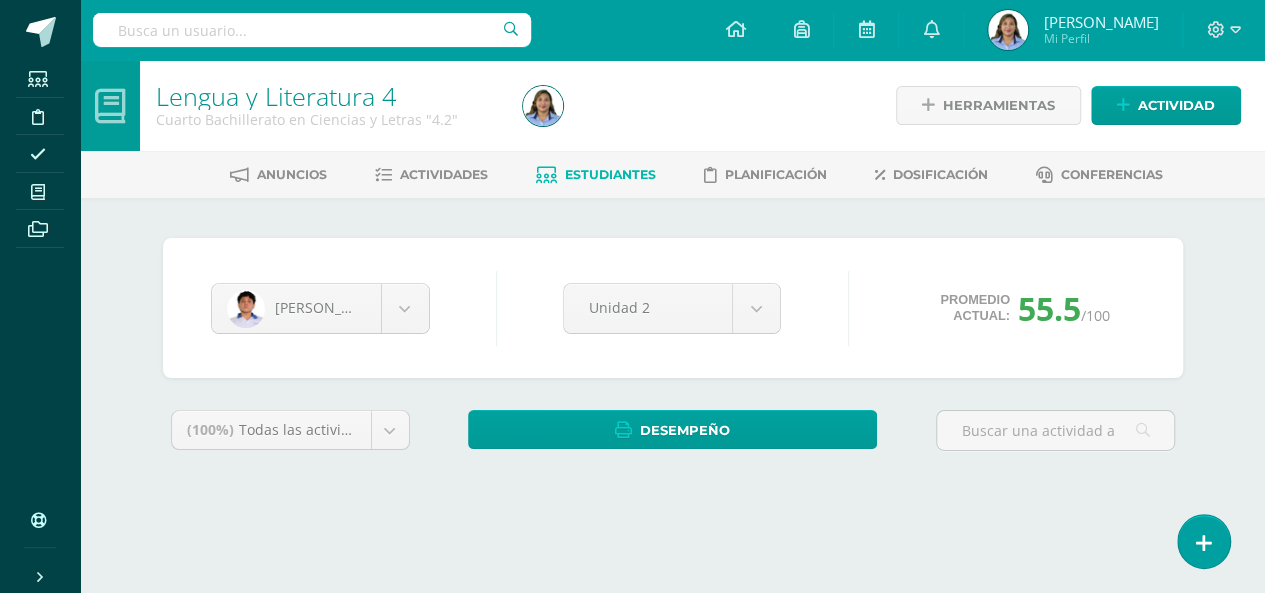 scroll, scrollTop: 0, scrollLeft: 0, axis: both 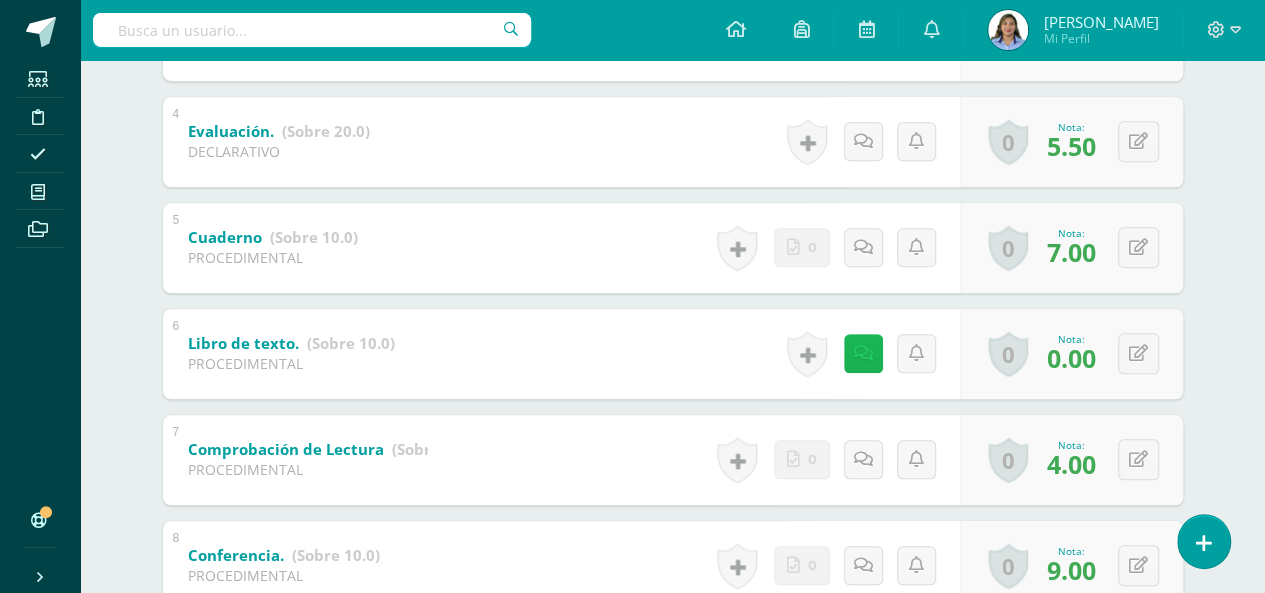 click at bounding box center (863, 353) 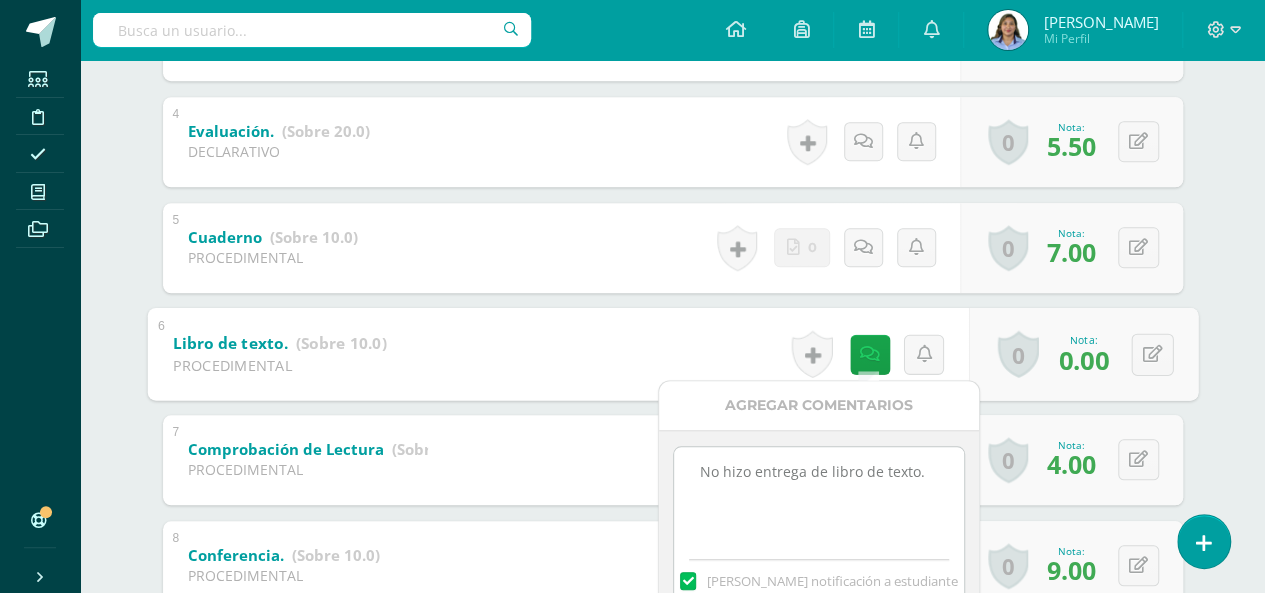 click on "Lengua y Literatura 4
Cuarto Bachillerato en Ciencias y Letras "4.2"
Herramientas
Detalle de asistencias
Actividad
Anuncios
Actividades
Estudiantes
Planificación
Dosificación
Conferencias     Jeison Chávez                             Edgar Aguilar José Caal Ricardo Cardona Javier Castillo Jeison Chávez Mario Cruz Jesús España Rachell Felipe Angie Franco Steven Gálvez Diego Guerra Ariana Hernández Fredy Lemus Valeria López Estrella Marín Romina Martínez Héctor Martínez Samantha Martínez Marlyn Medrano Diego Monroy Hector Morales Stephano Morales Dulce Morales Osmán Pantaleón Ivana Pazos Ariana Pazos Dulce Pinto Adolfo Porras Emily Ramírez Sidney Ruedas Oscar Sagastume Amy Serrano Jackelyne Trabanino Diego Valdés     Unidad 2                             55.5 1" at bounding box center [672, 254] 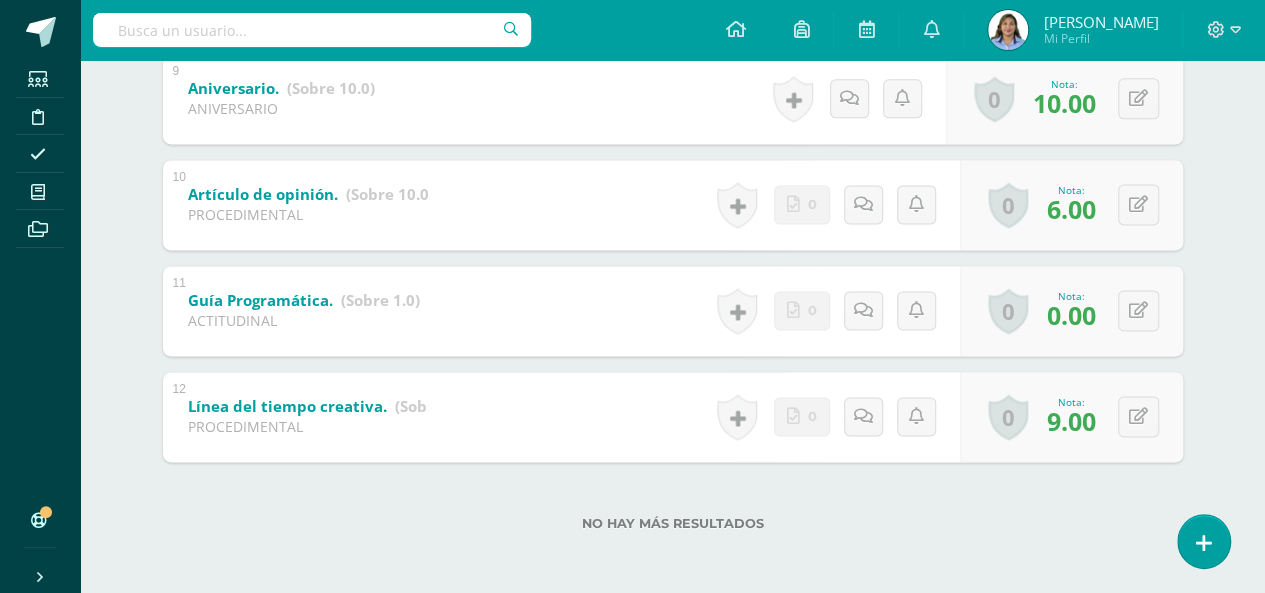 scroll, scrollTop: 774, scrollLeft: 0, axis: vertical 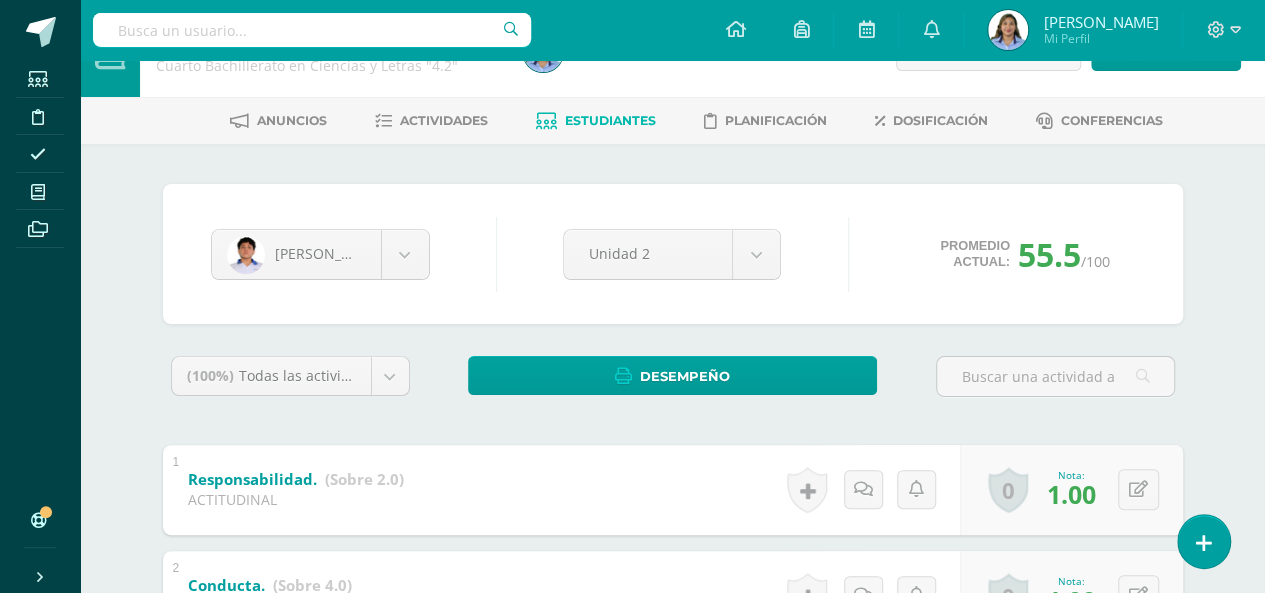 click on "Estudiantes" at bounding box center [610, 120] 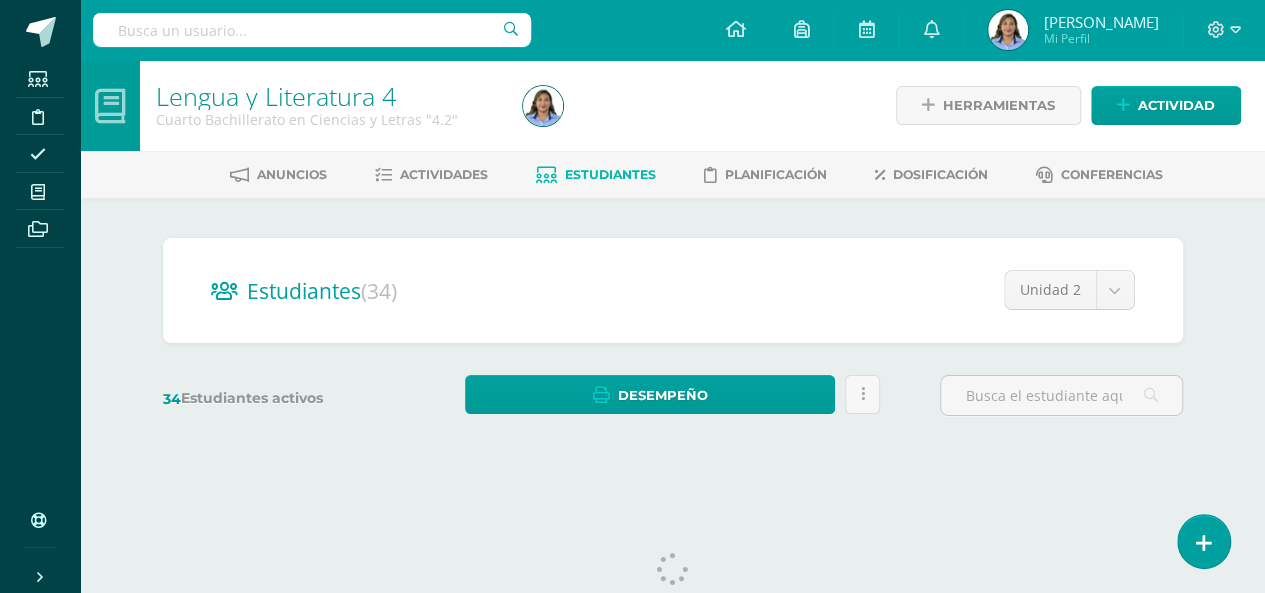scroll, scrollTop: 0, scrollLeft: 0, axis: both 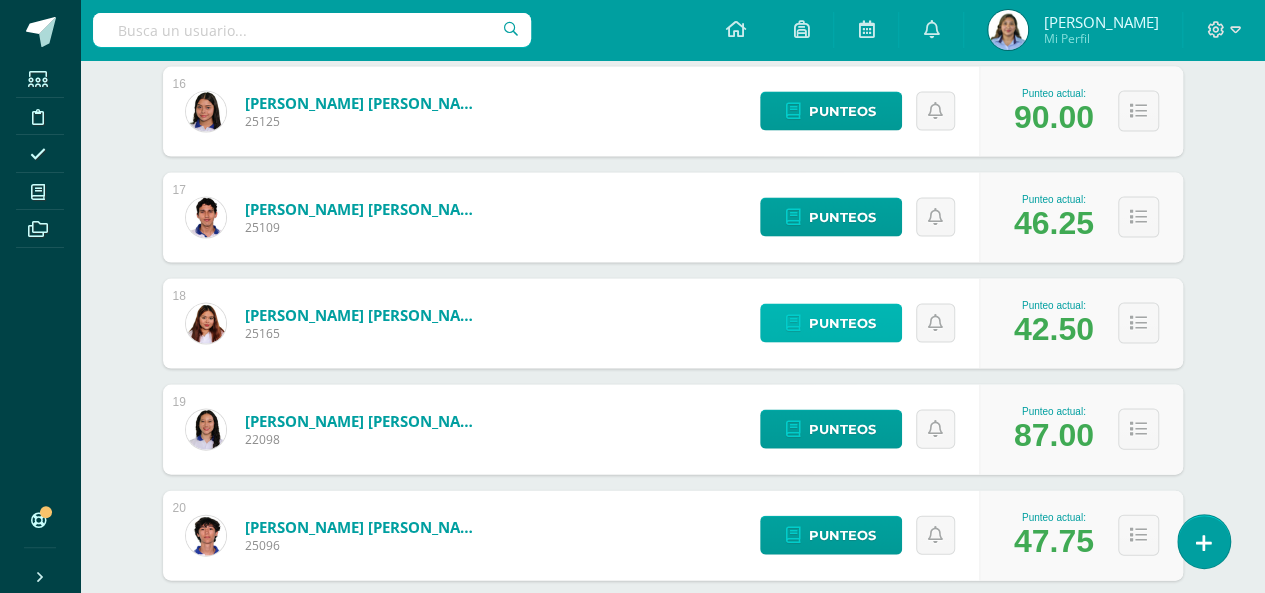click on "Punteos" at bounding box center (842, 323) 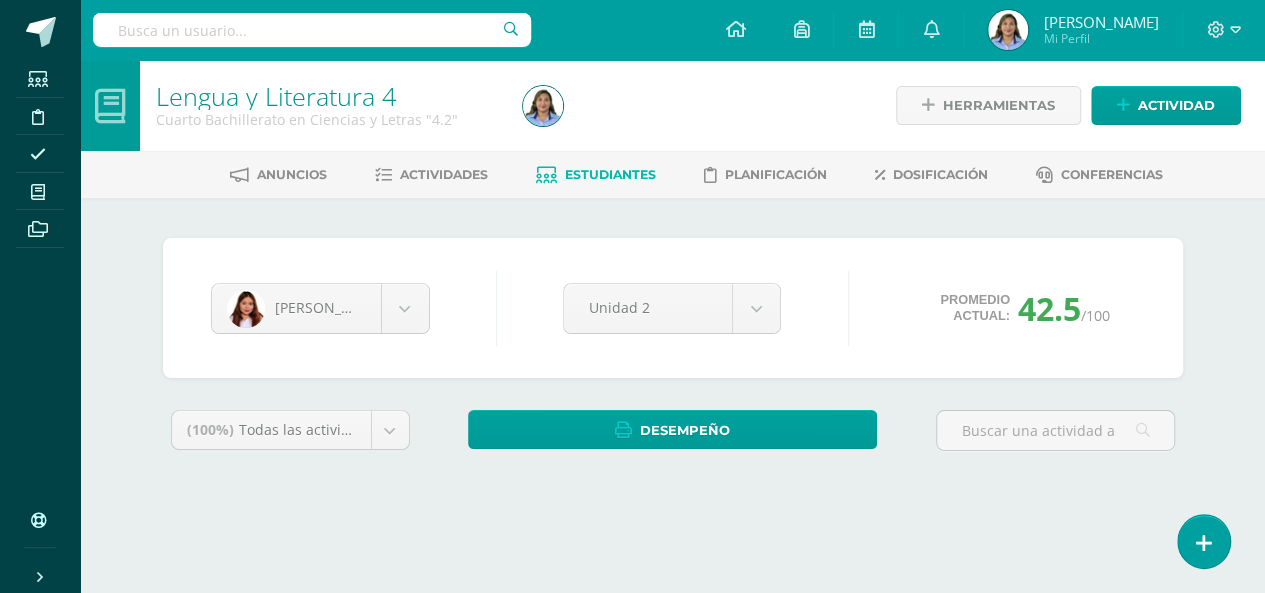 scroll, scrollTop: 0, scrollLeft: 0, axis: both 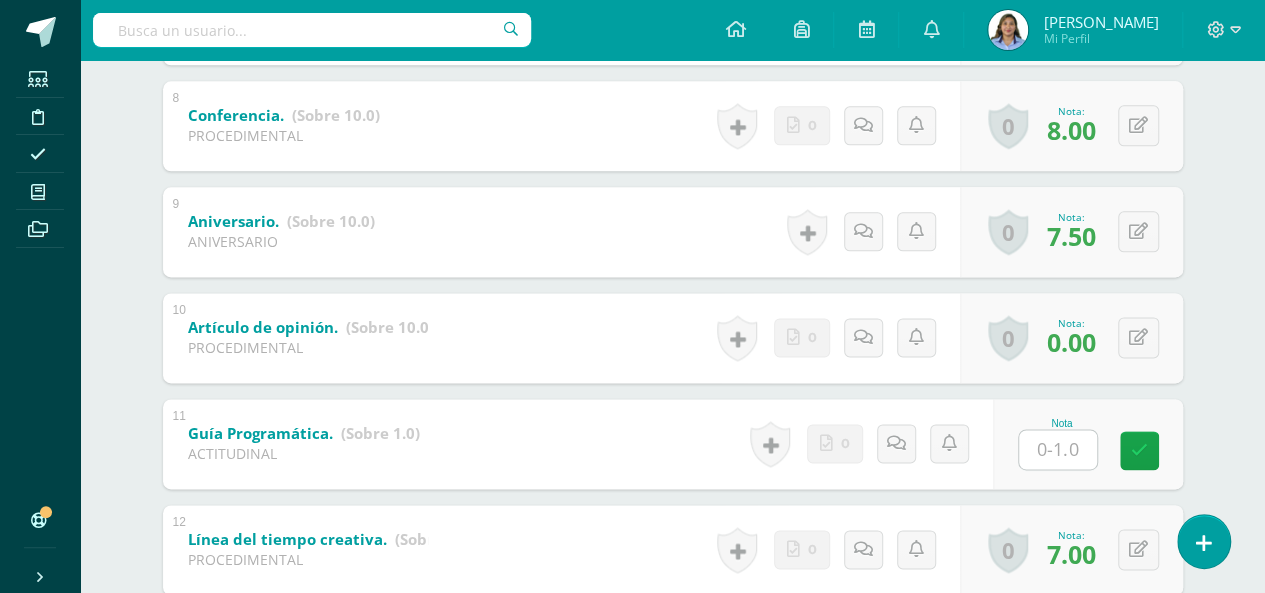 click at bounding box center [1058, 449] 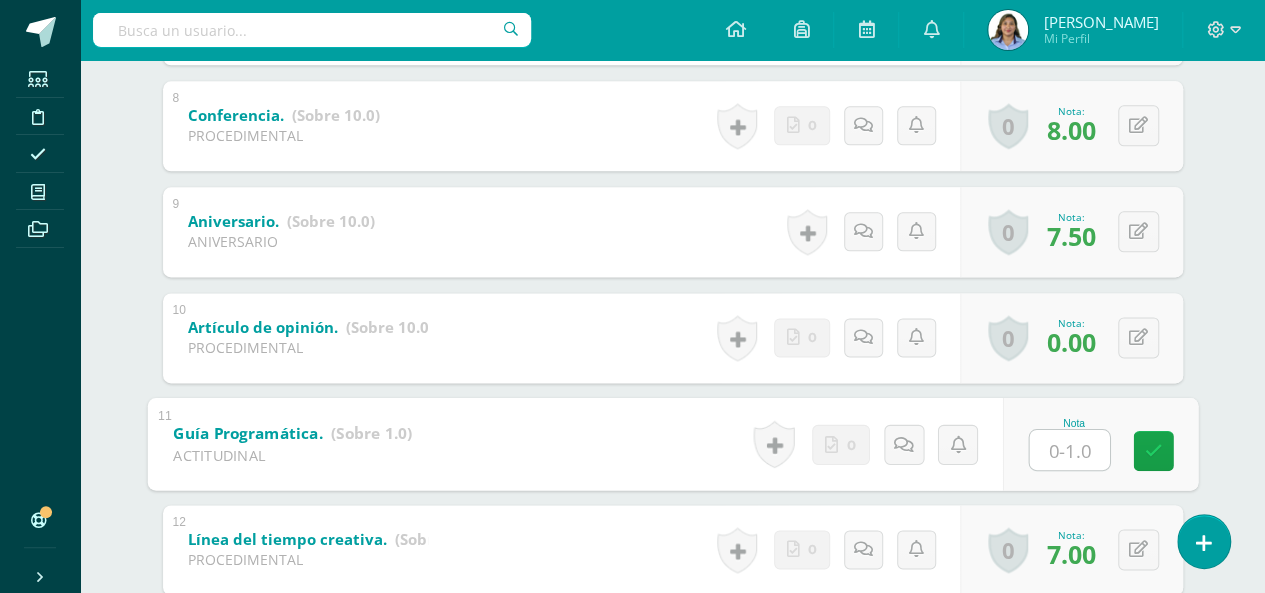 type on "0" 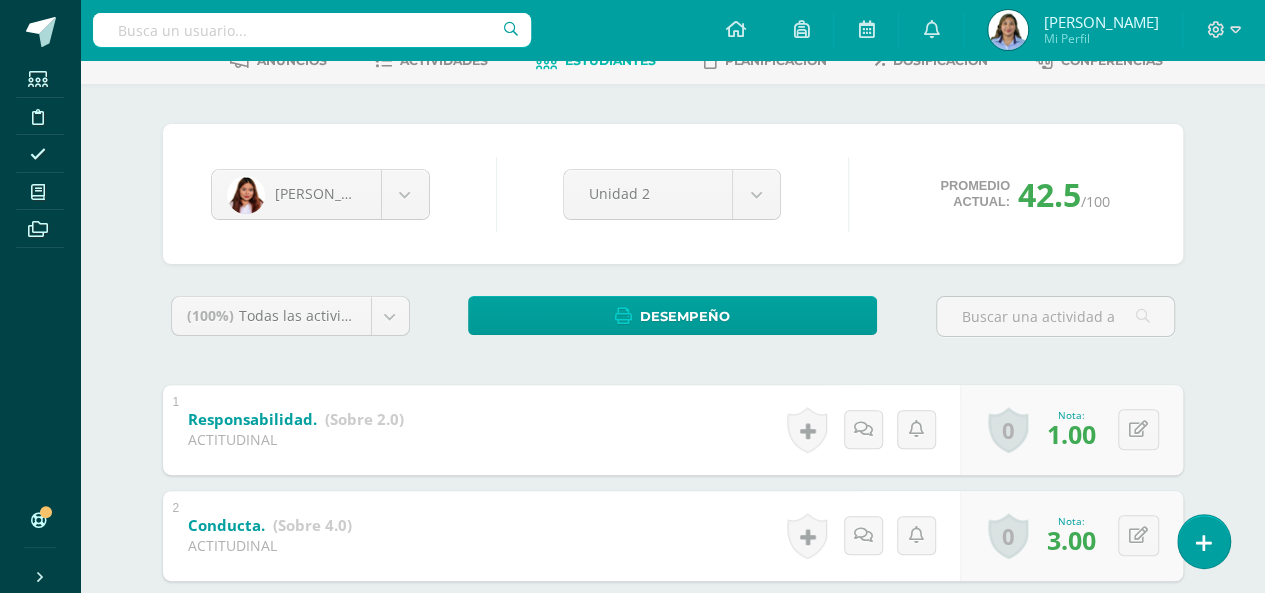 scroll, scrollTop: 93, scrollLeft: 0, axis: vertical 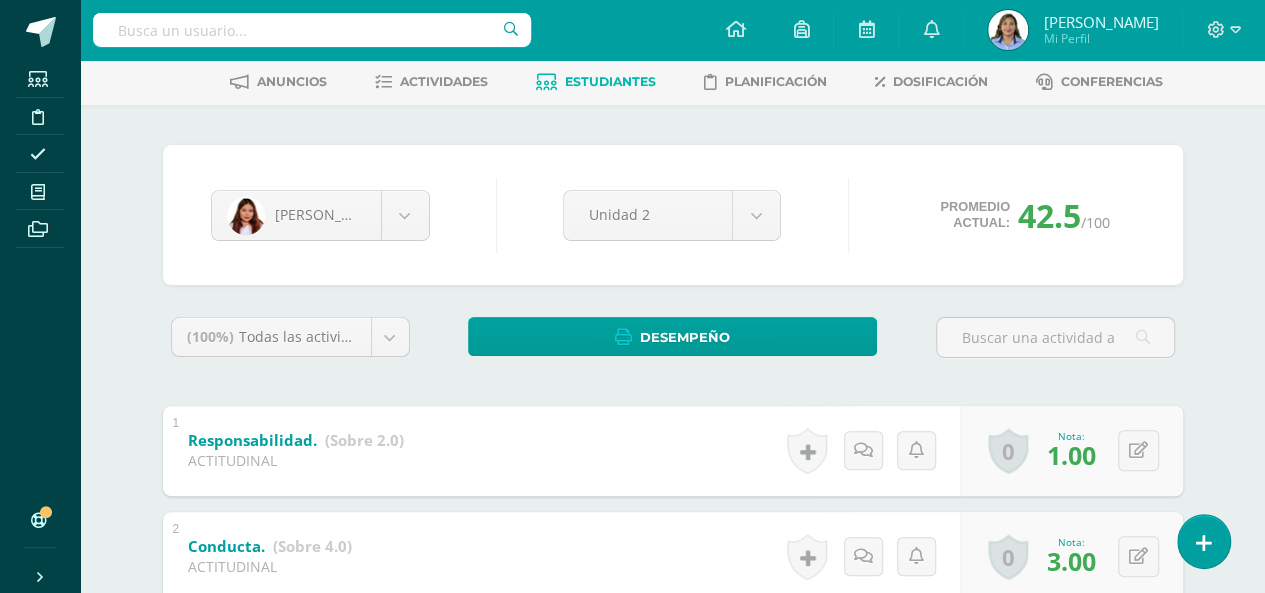 click on "Estudiantes" at bounding box center [610, 81] 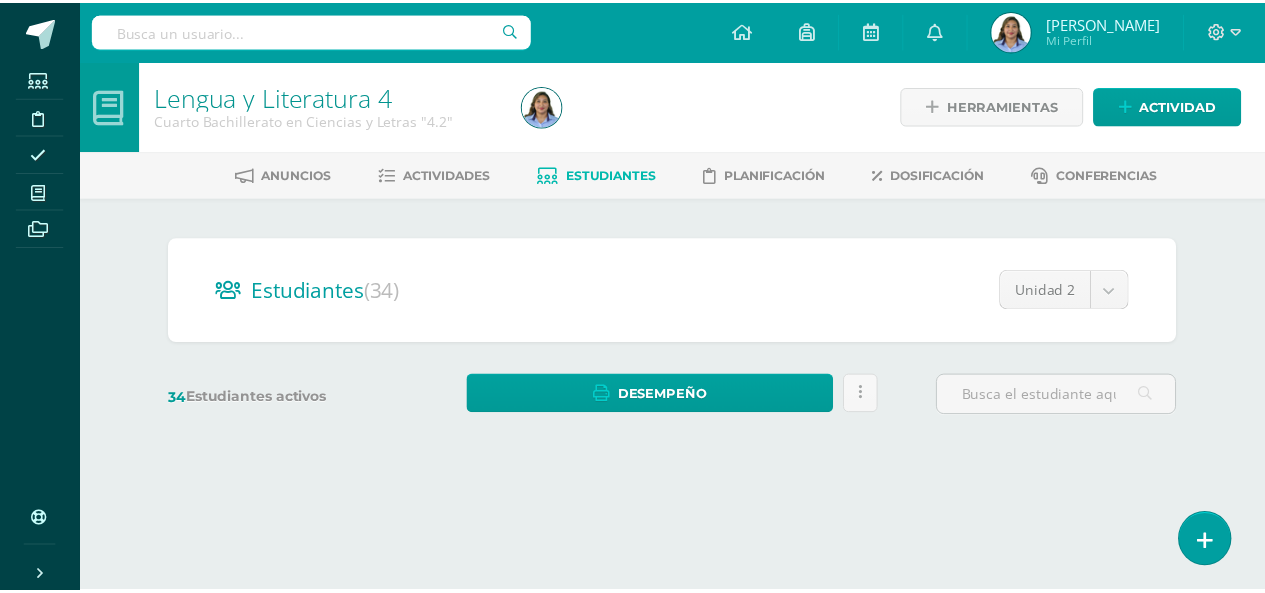 scroll, scrollTop: 0, scrollLeft: 0, axis: both 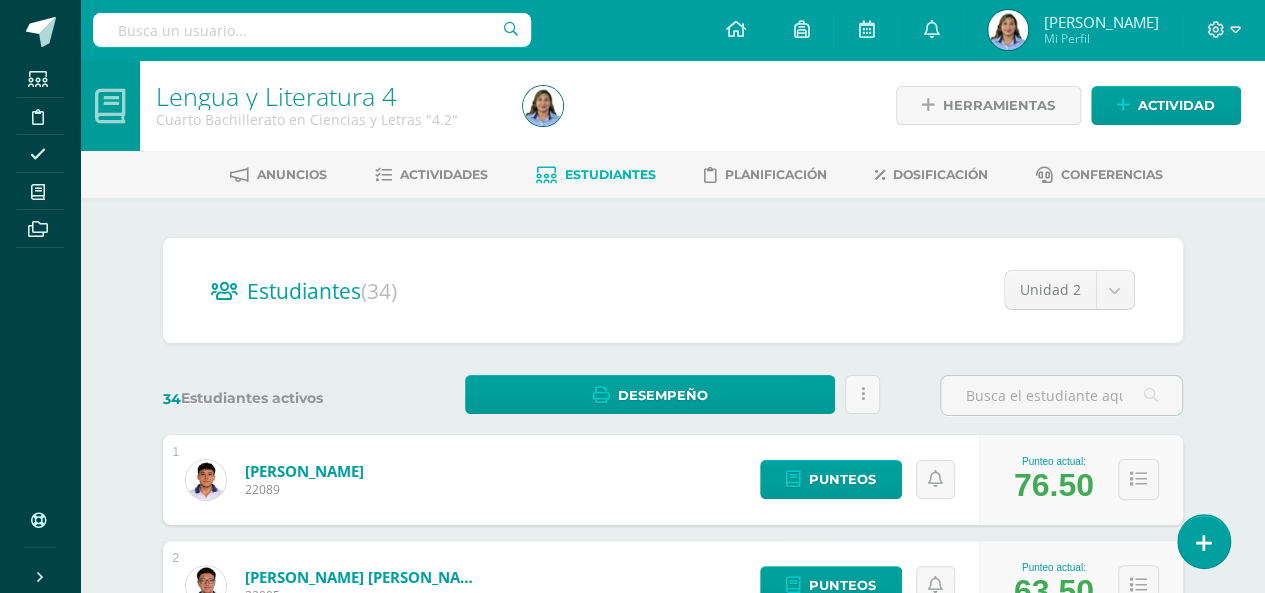 click on "Anuncios
Actividades
Estudiantes
Planificación
Dosificación
Conferencias" at bounding box center [696, 174] 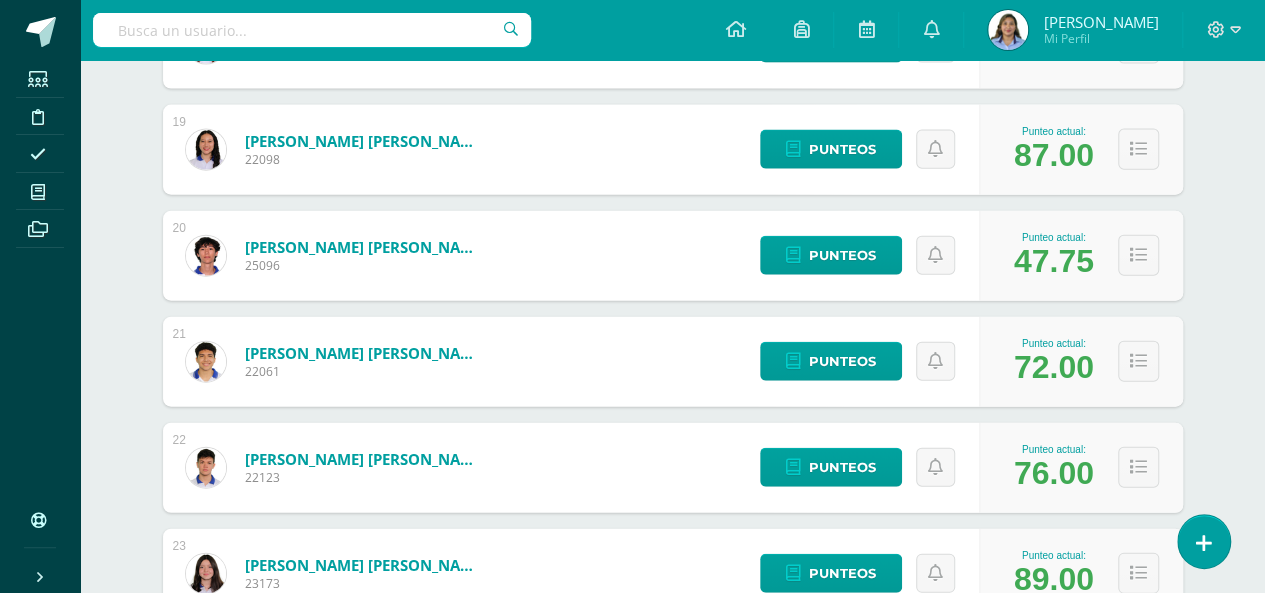 scroll, scrollTop: 2237, scrollLeft: 0, axis: vertical 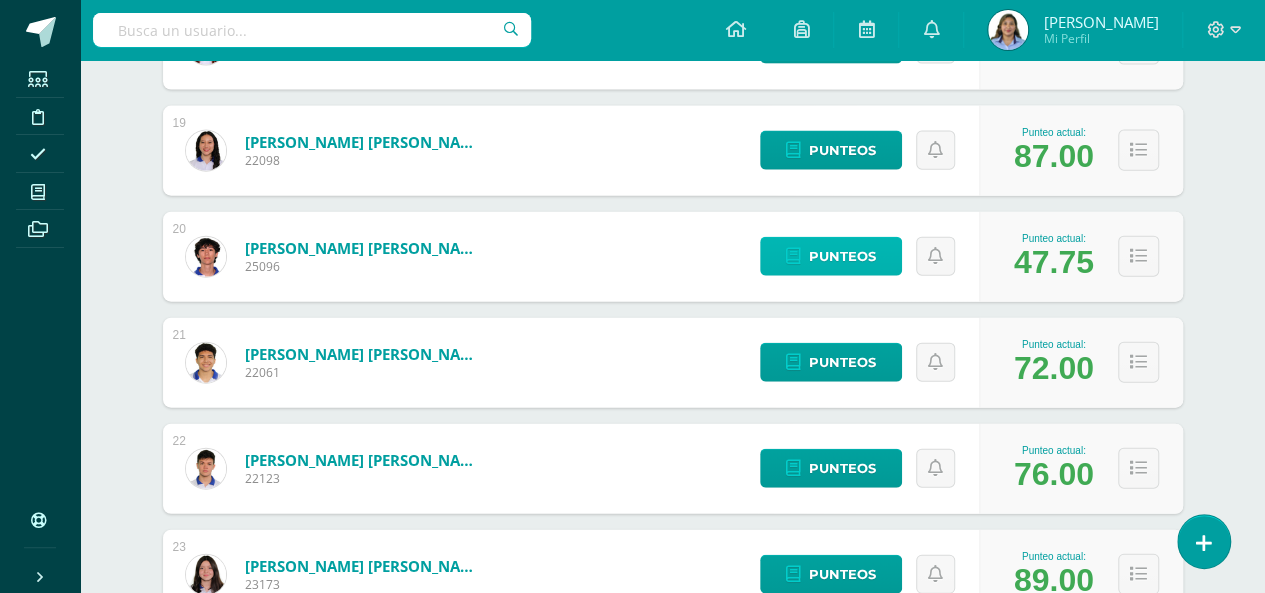 click on "Punteos" at bounding box center [842, 256] 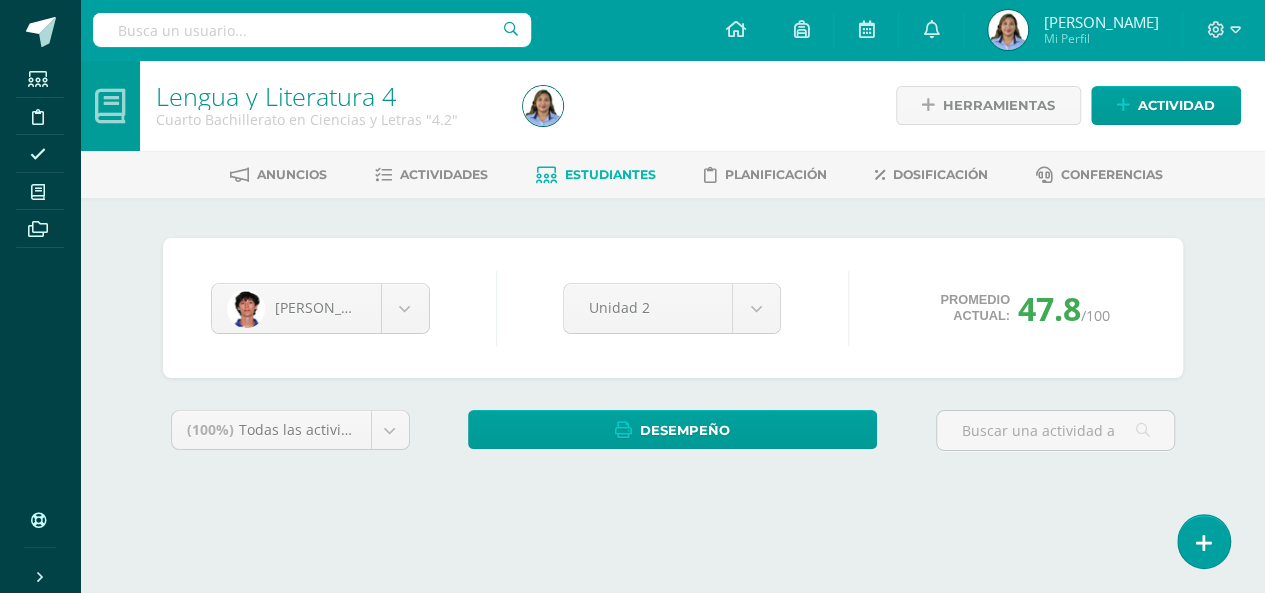 scroll, scrollTop: 0, scrollLeft: 0, axis: both 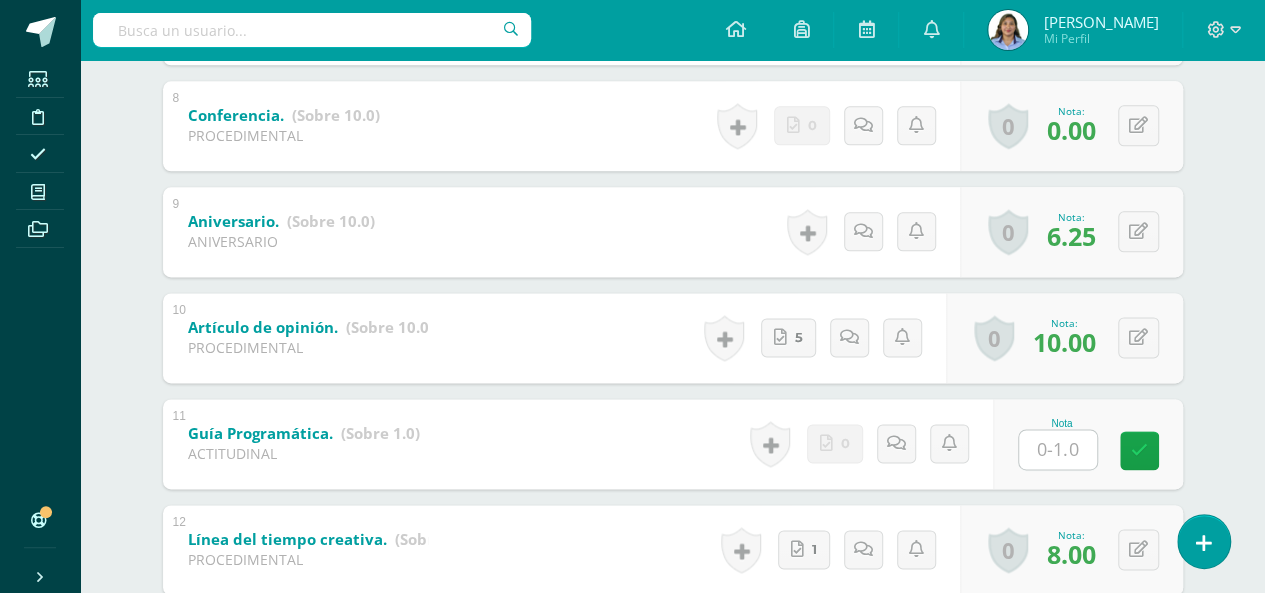 click at bounding box center [1058, 449] 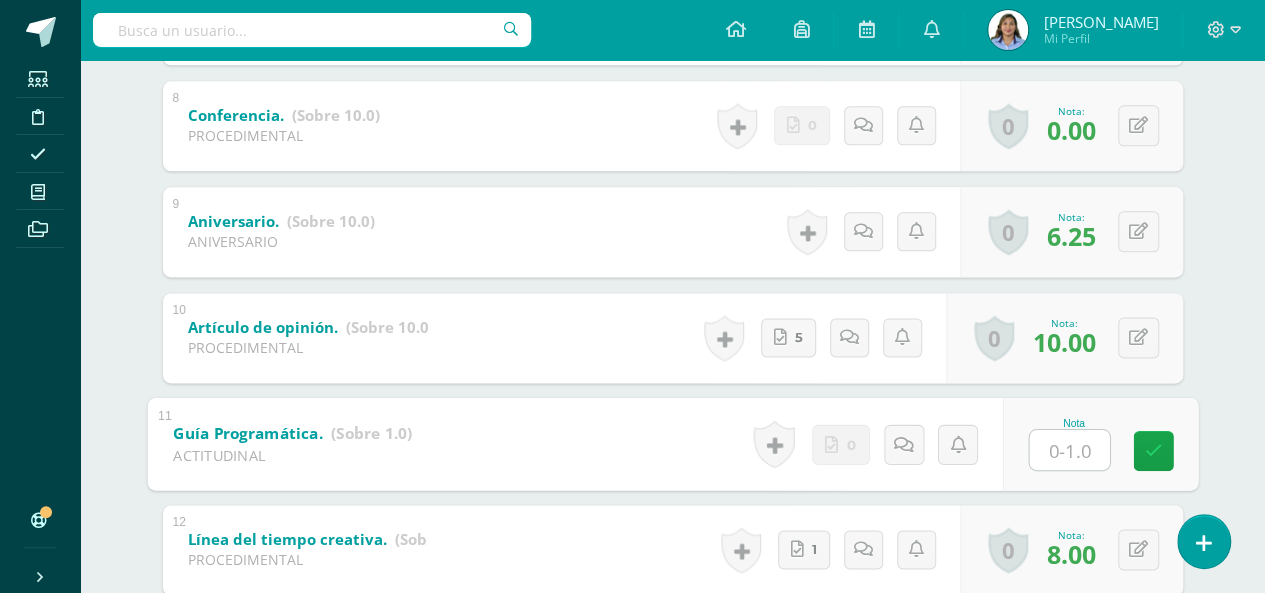 type on "0" 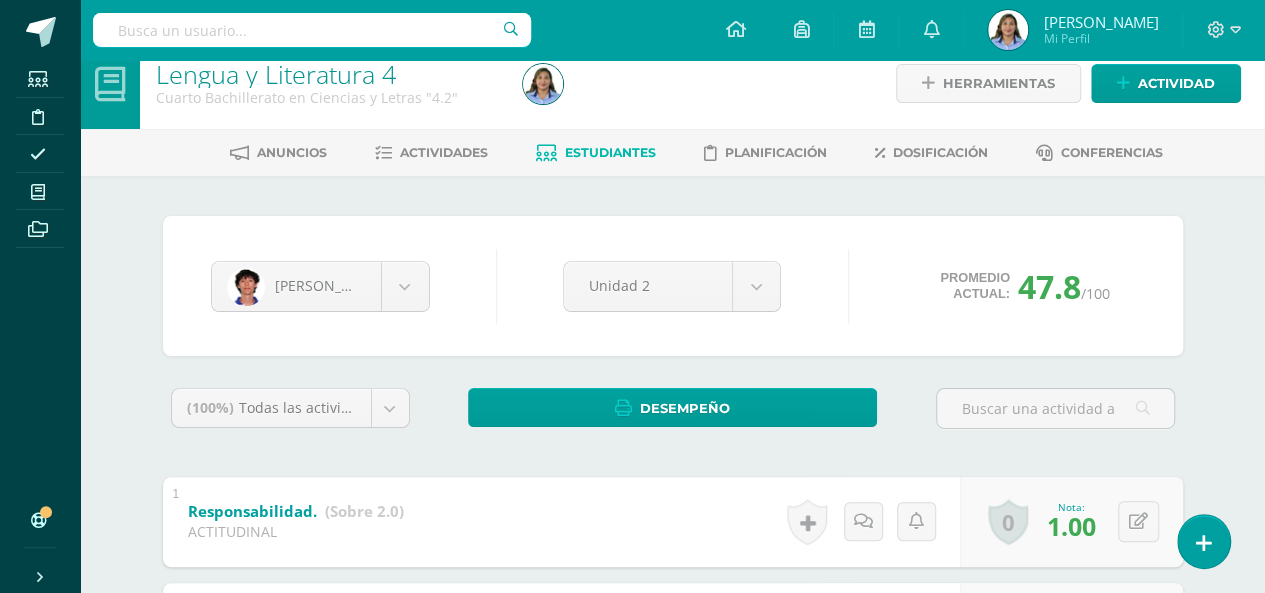 scroll, scrollTop: 0, scrollLeft: 0, axis: both 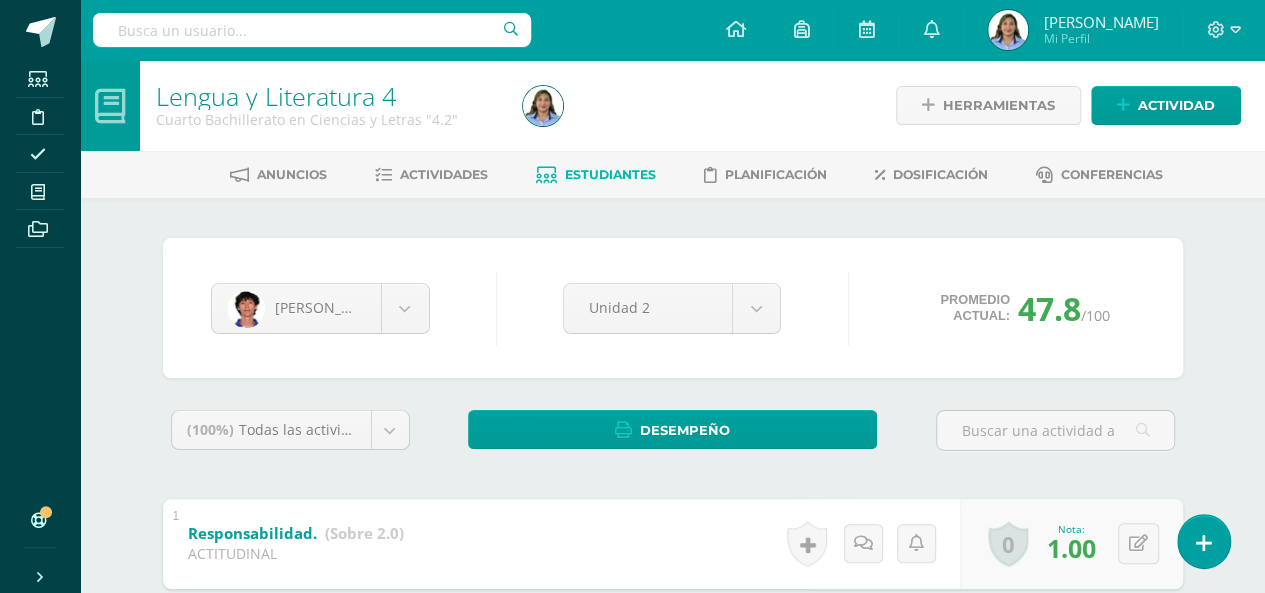click on "Estudiantes" at bounding box center (596, 175) 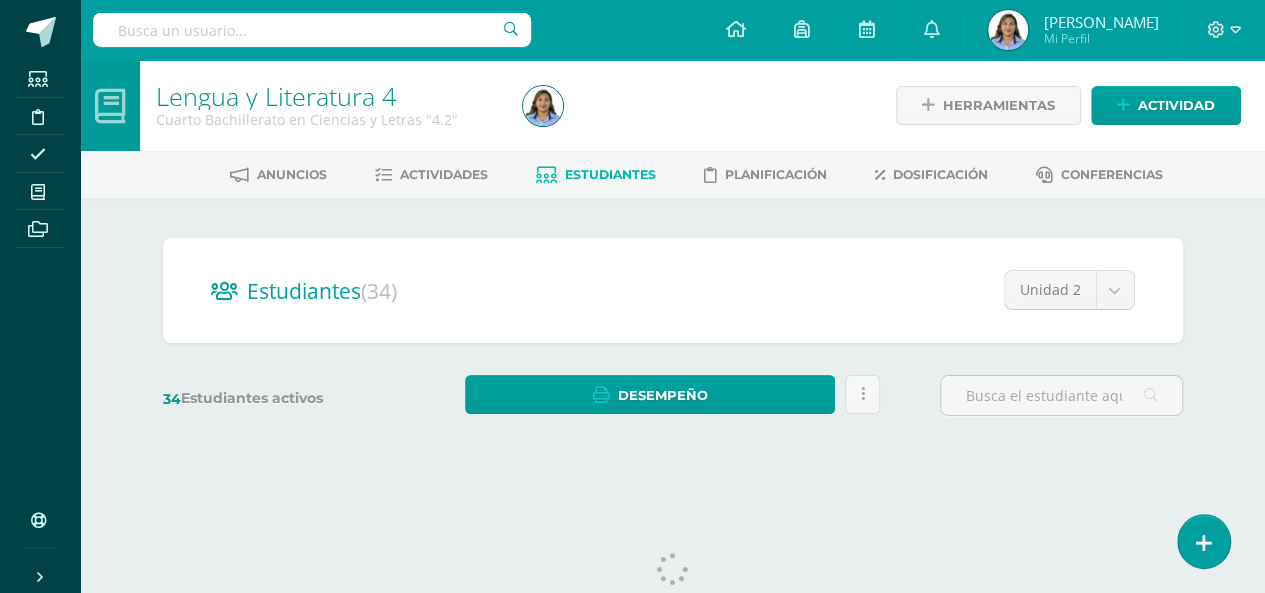 scroll, scrollTop: 0, scrollLeft: 0, axis: both 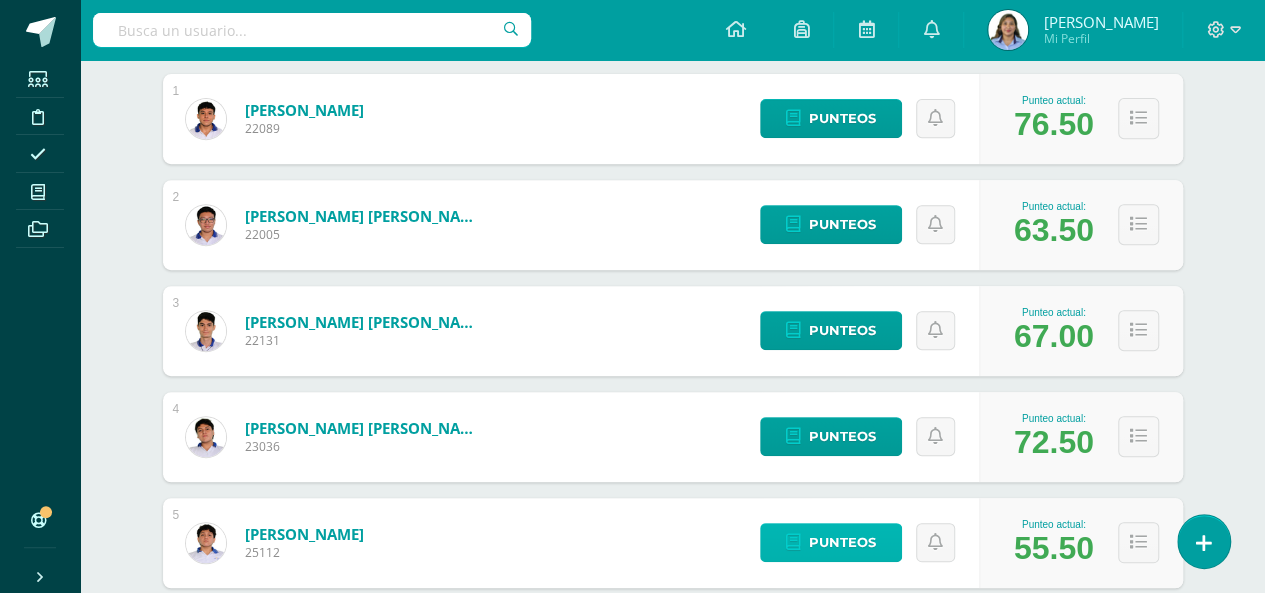 click on "Punteos" at bounding box center (842, 542) 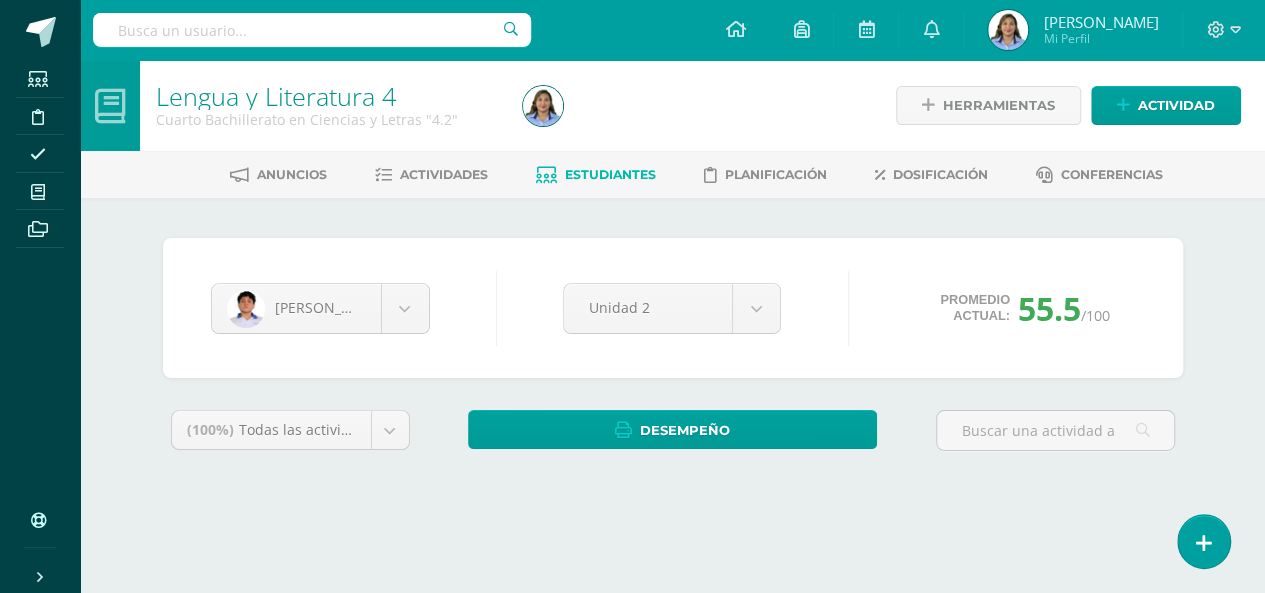 scroll, scrollTop: 0, scrollLeft: 0, axis: both 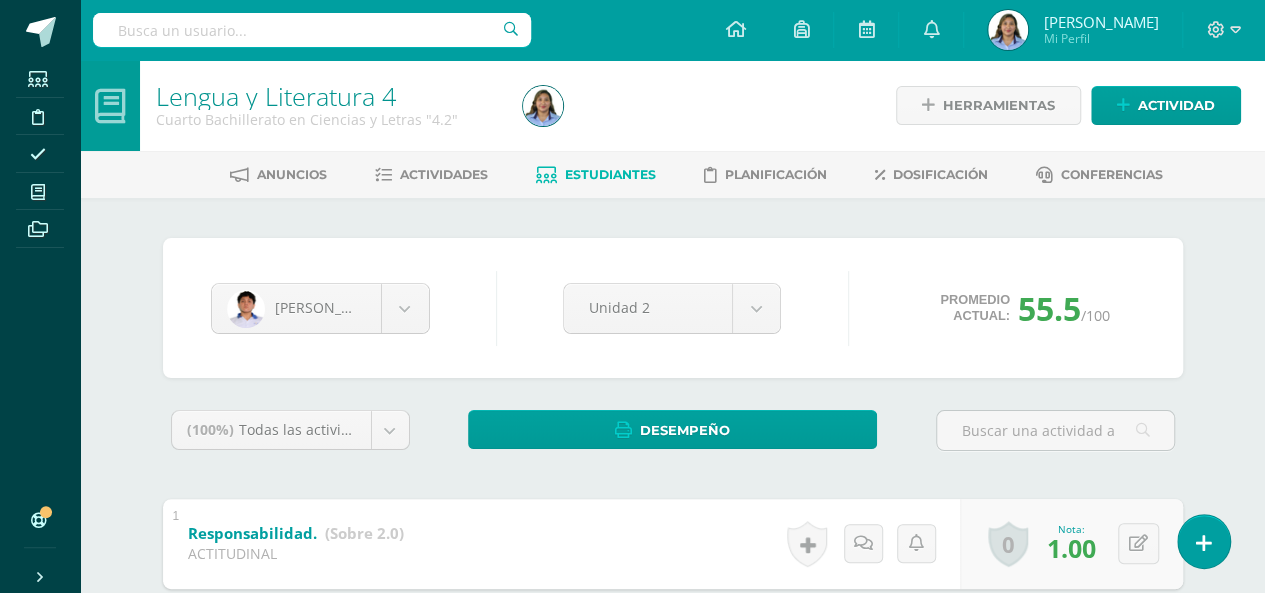 click on "Estudiantes" at bounding box center [610, 174] 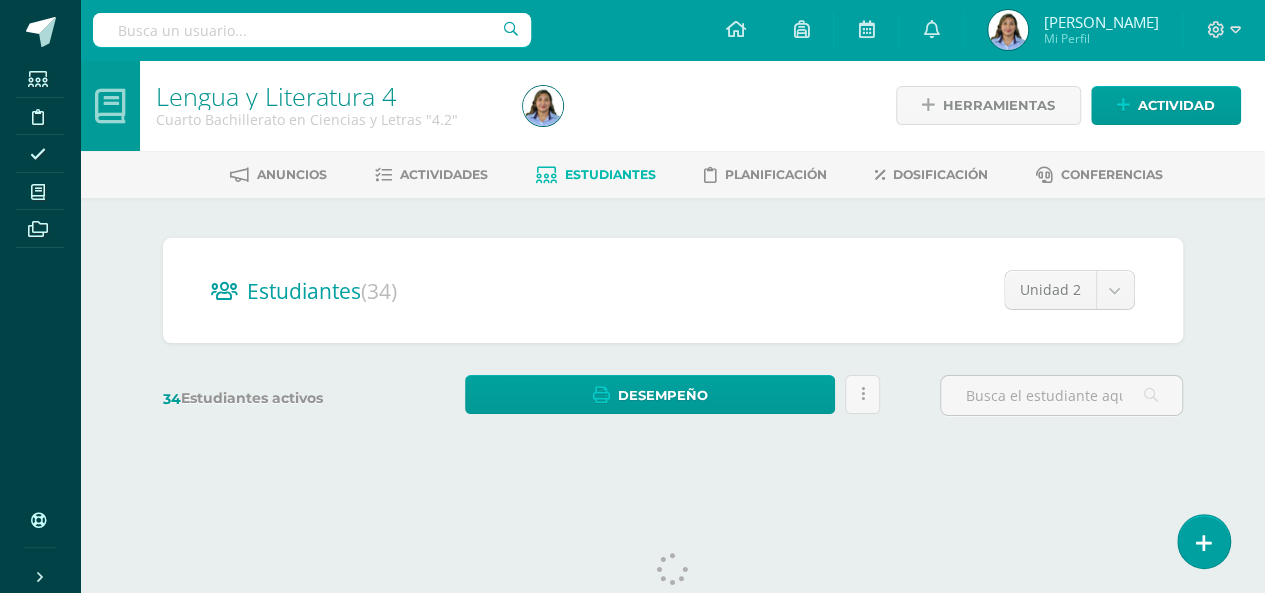 scroll, scrollTop: 0, scrollLeft: 0, axis: both 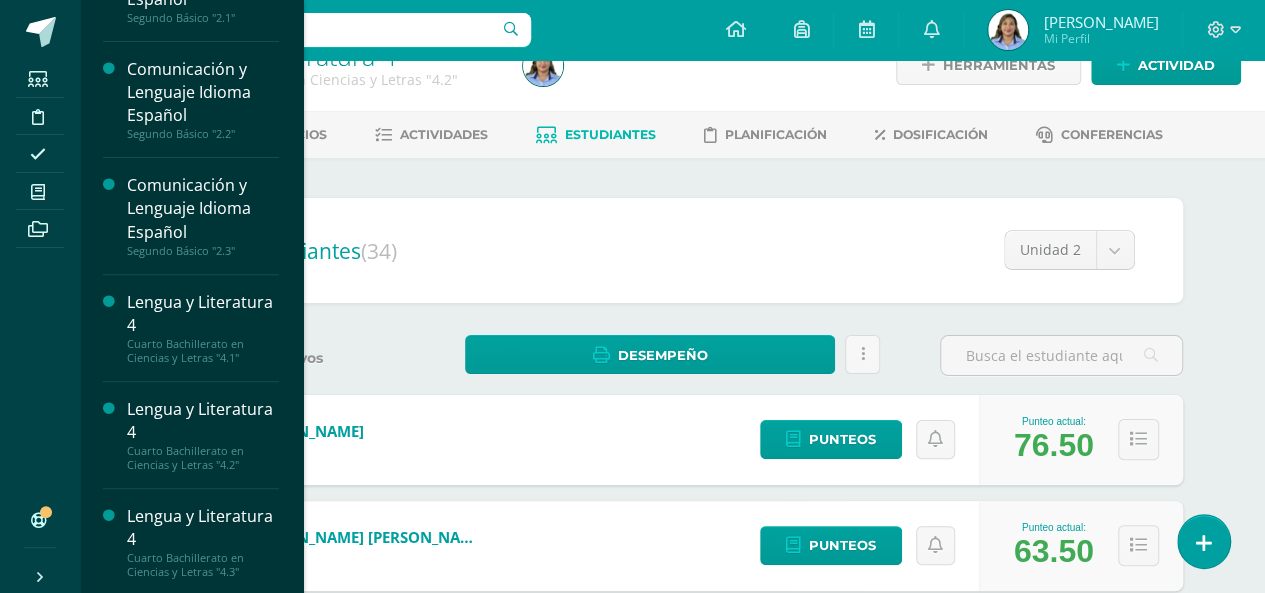 click on "Lengua y Literatura 4" at bounding box center (203, 528) 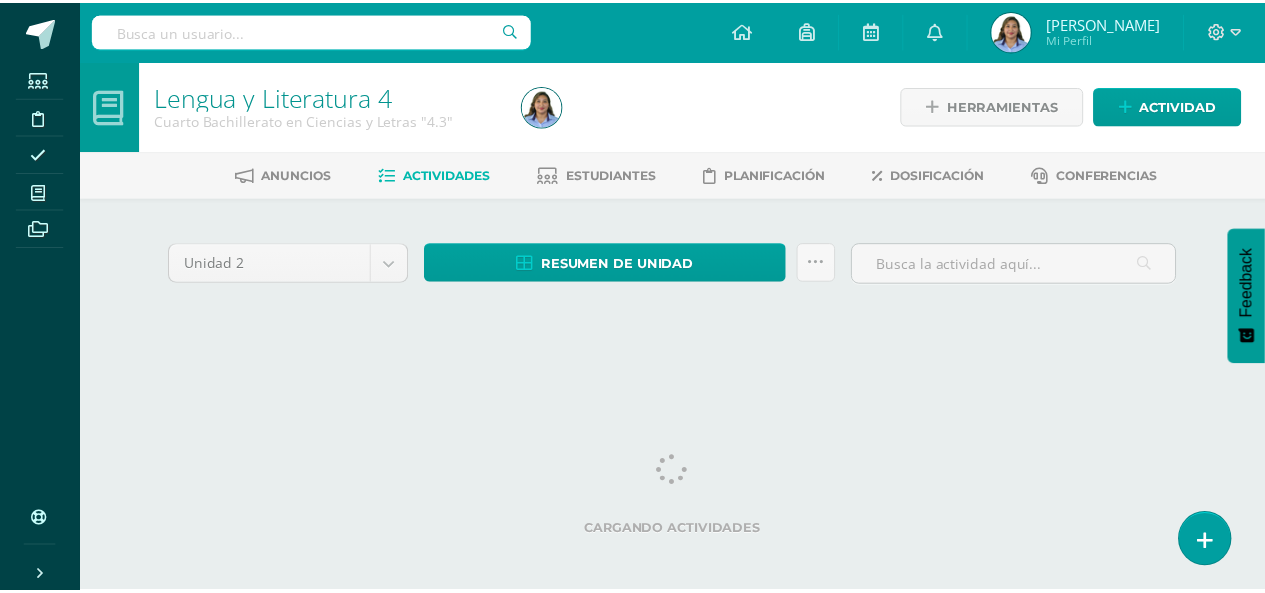 scroll, scrollTop: 0, scrollLeft: 0, axis: both 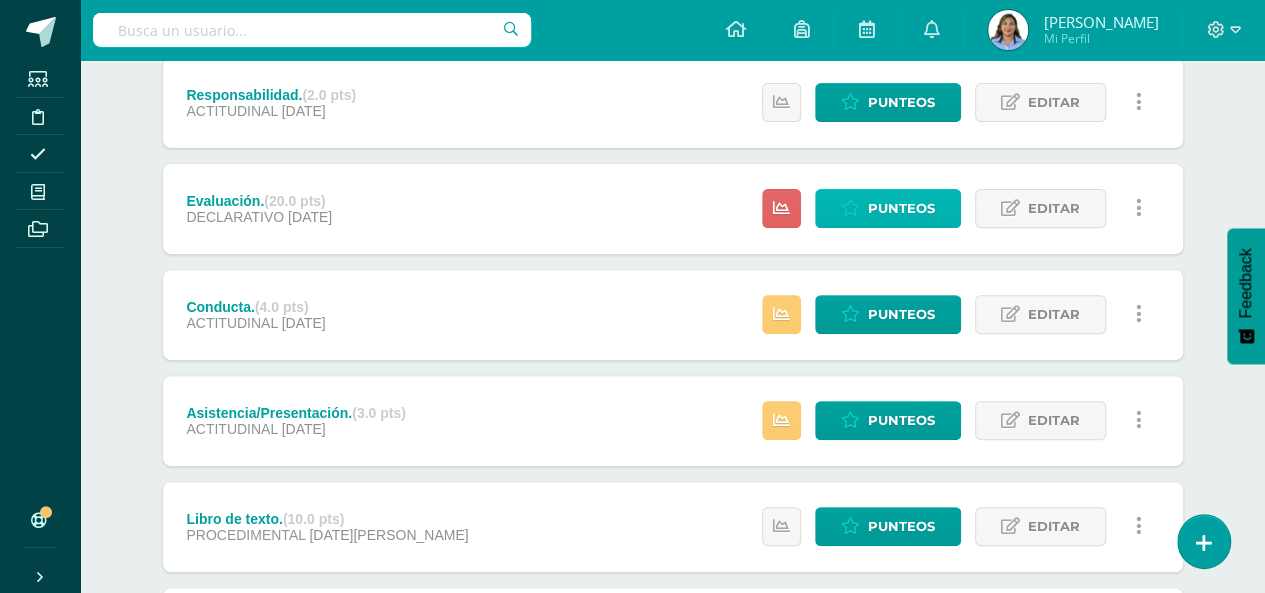 click on "Punteos" at bounding box center [901, 208] 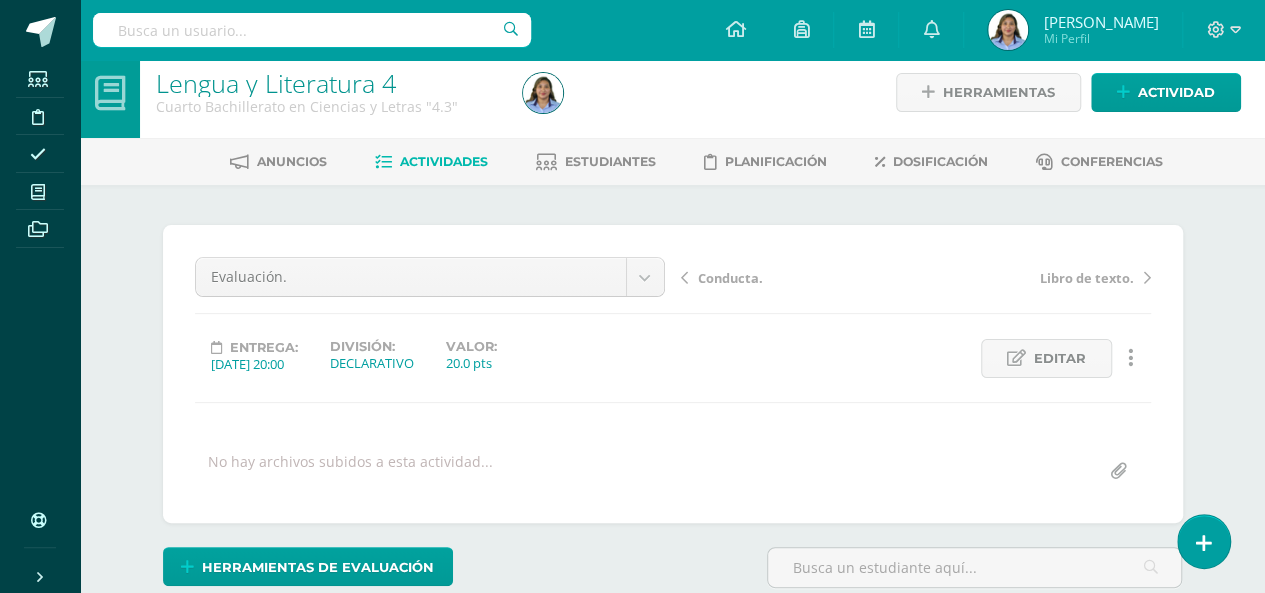 scroll, scrollTop: 0, scrollLeft: 0, axis: both 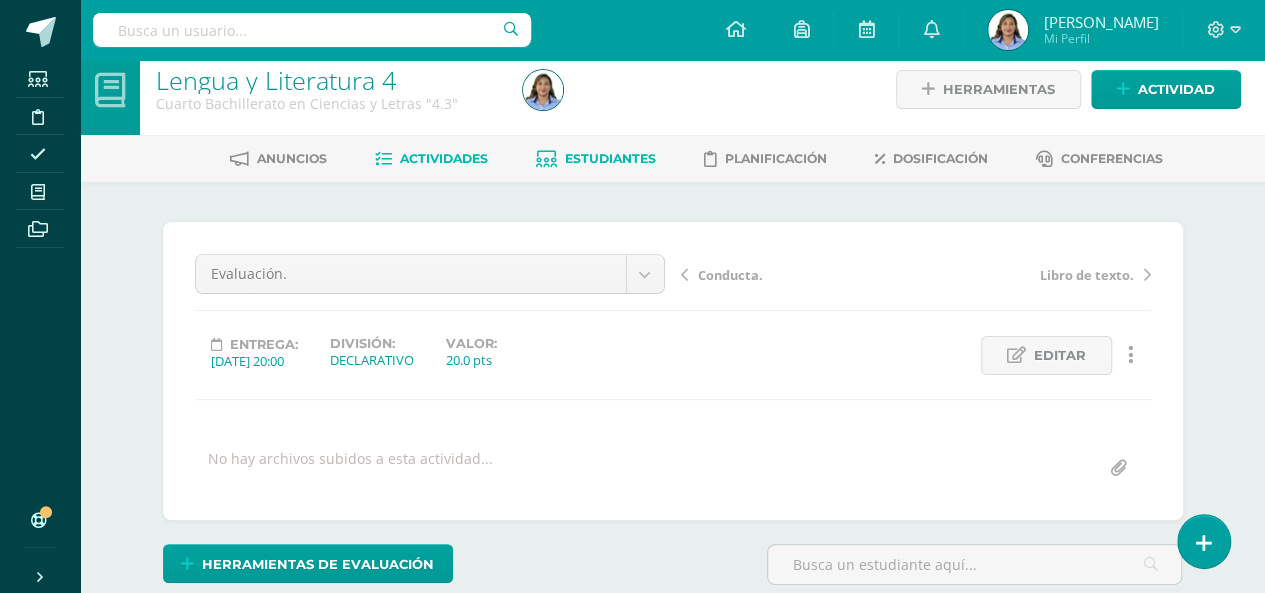 click on "Estudiantes" at bounding box center [610, 158] 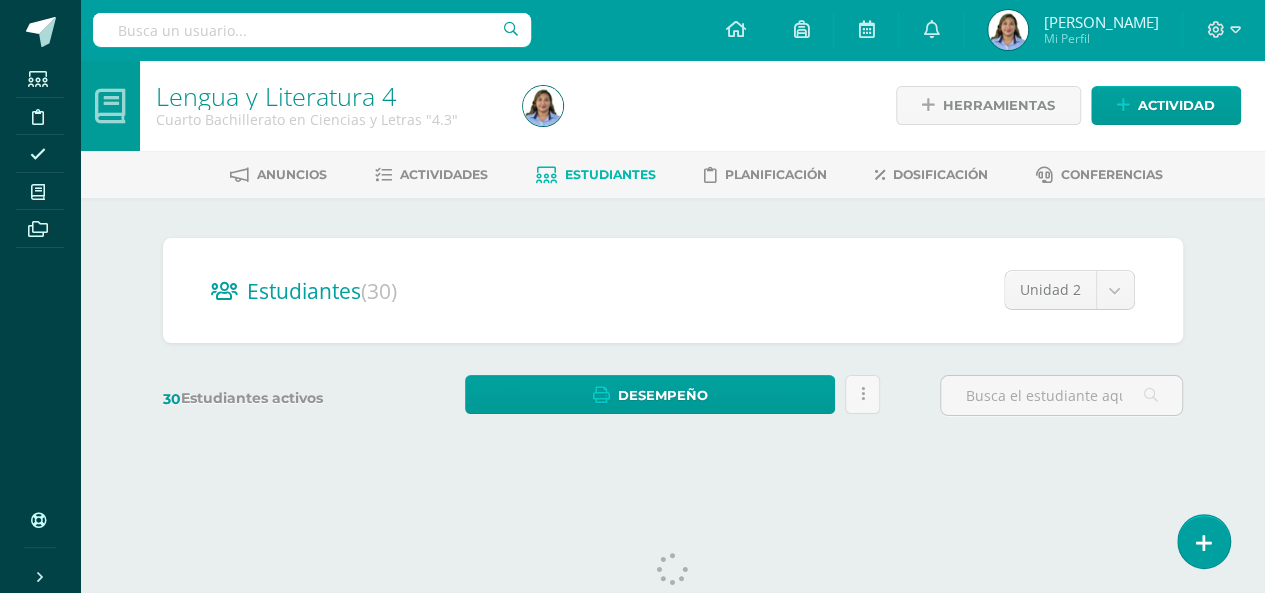scroll, scrollTop: 0, scrollLeft: 0, axis: both 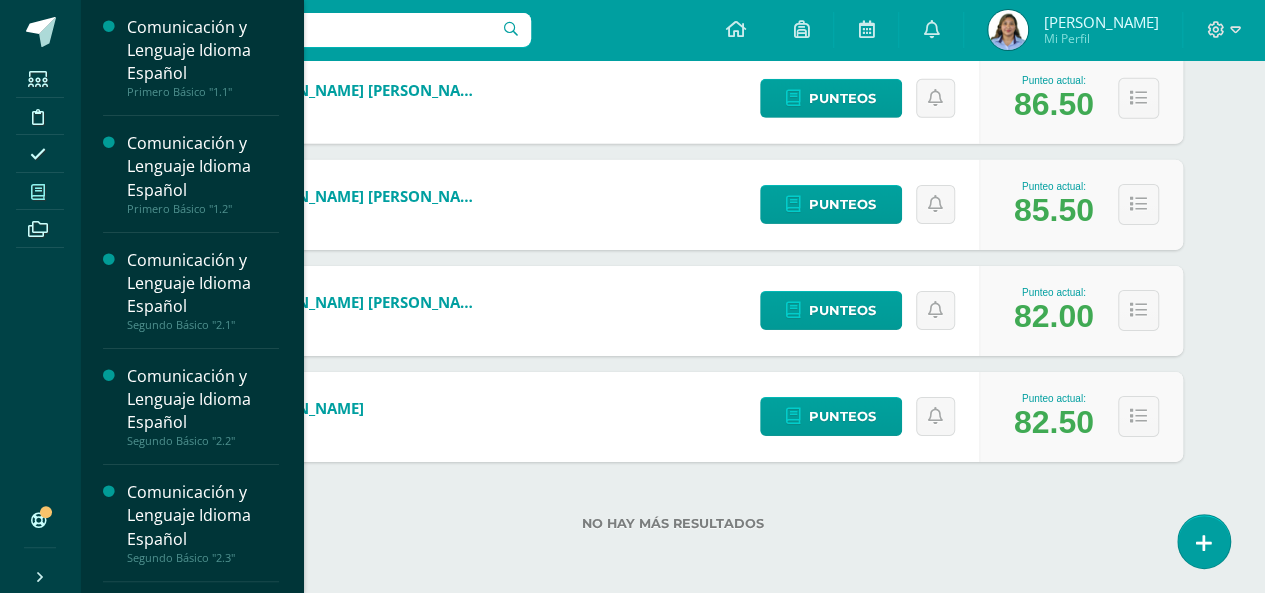 click at bounding box center [38, 192] 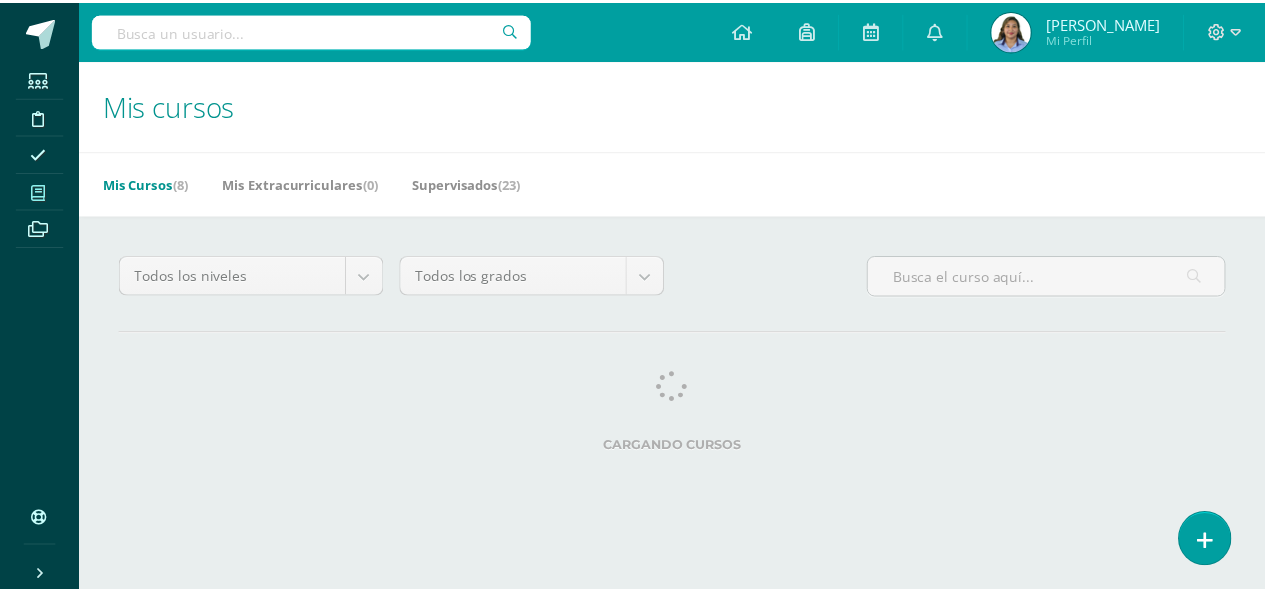 scroll, scrollTop: 0, scrollLeft: 0, axis: both 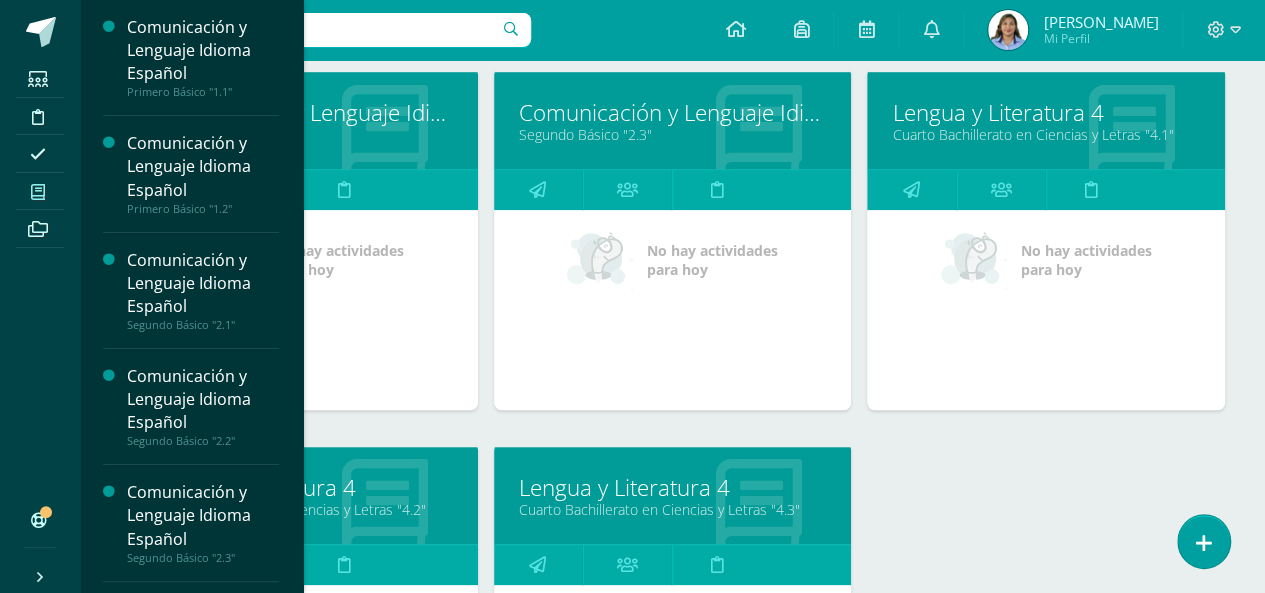 click on "Lengua y Literatura 4" at bounding box center (299, 487) 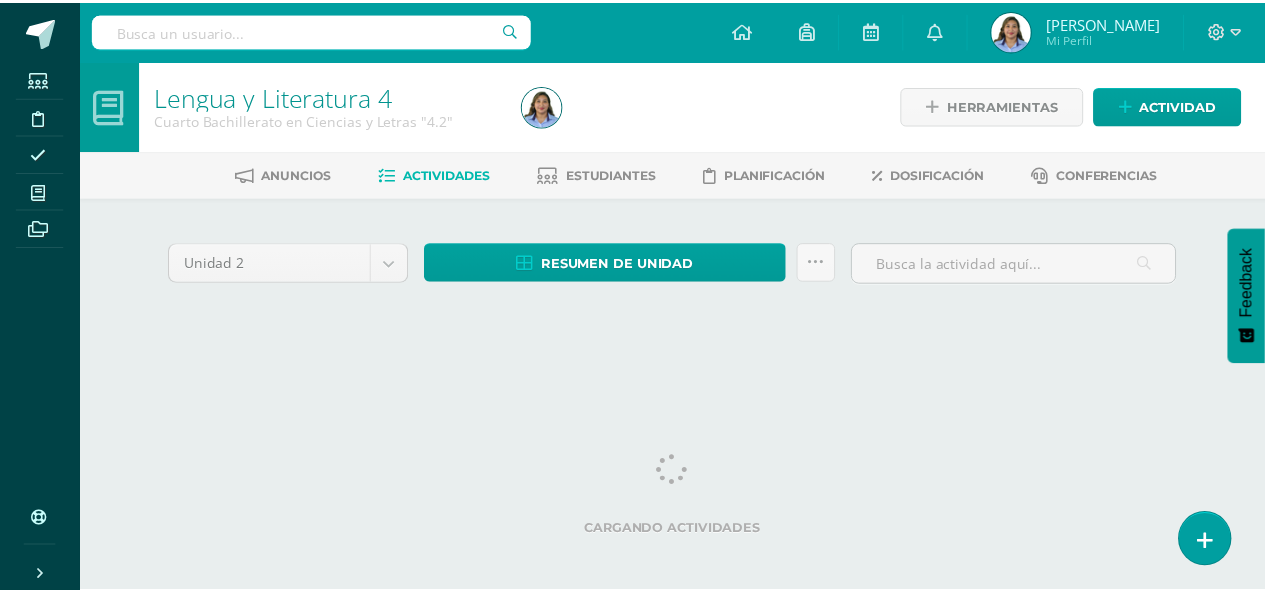scroll, scrollTop: 0, scrollLeft: 0, axis: both 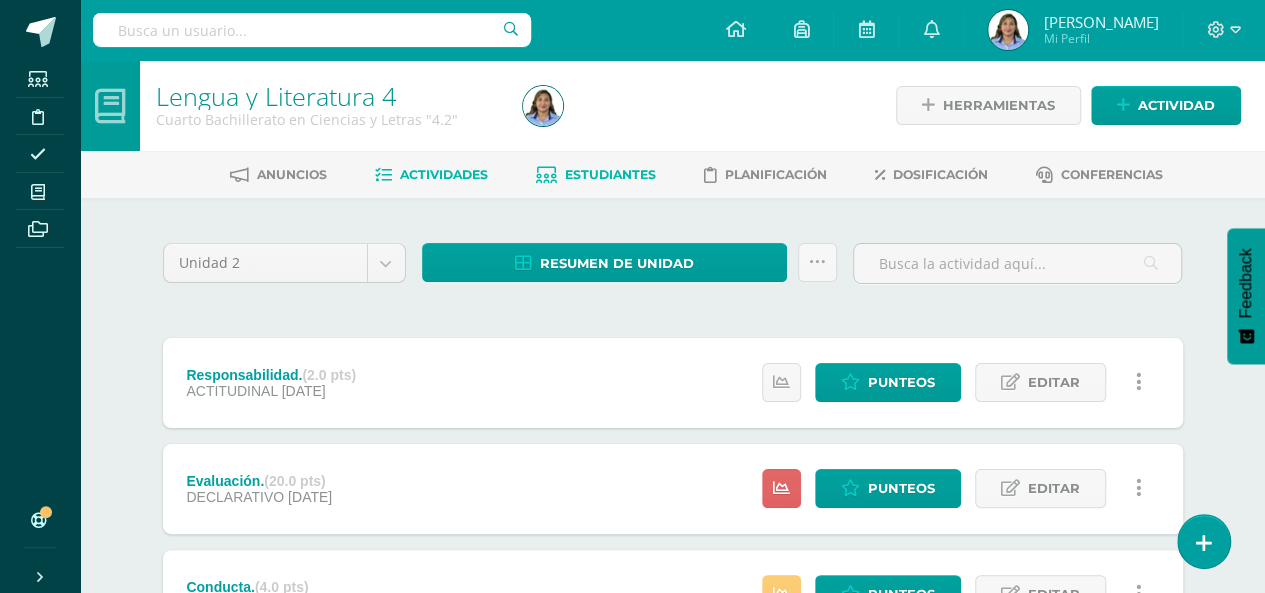 click on "Estudiantes" at bounding box center [610, 174] 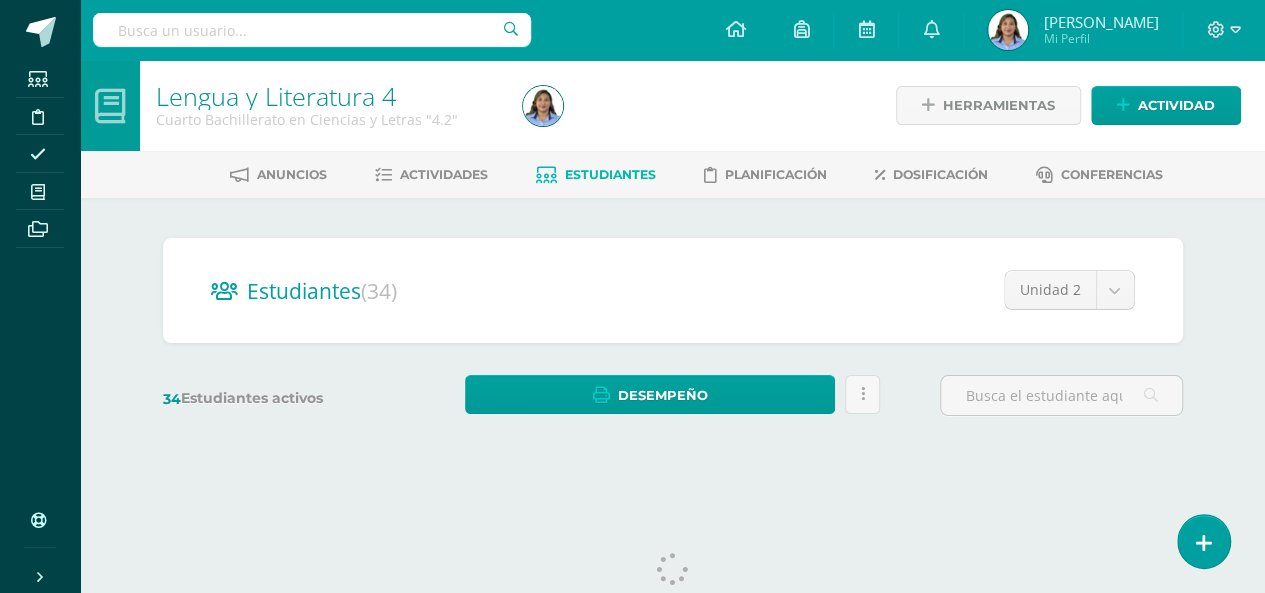 scroll, scrollTop: 0, scrollLeft: 0, axis: both 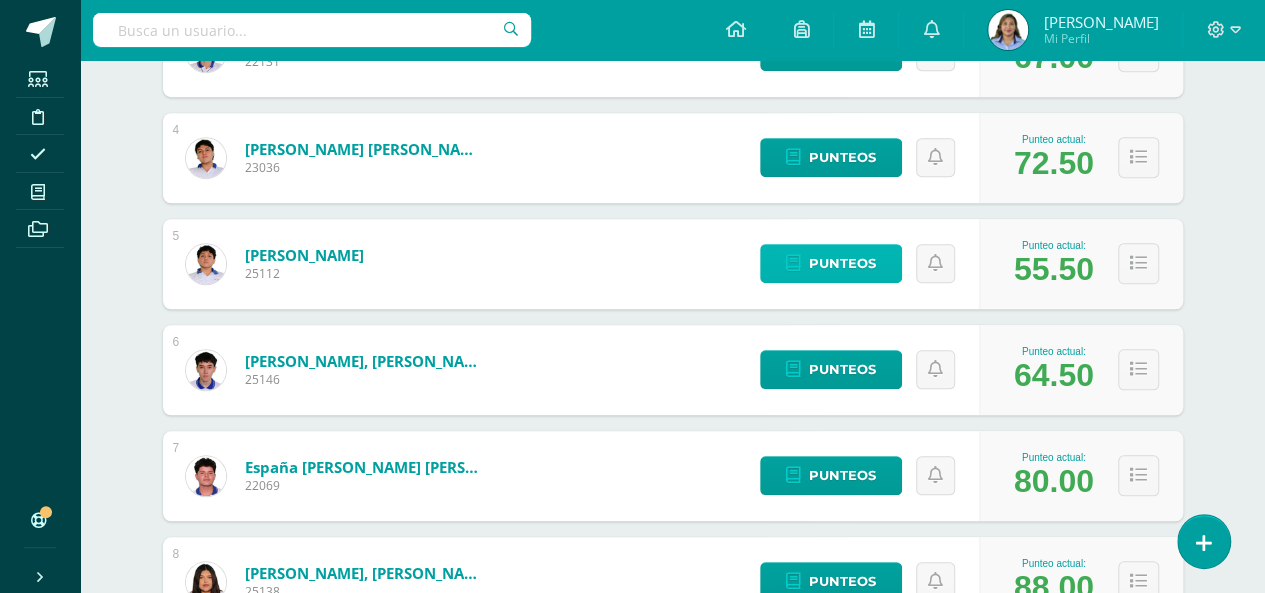 click on "Punteos" at bounding box center (842, 263) 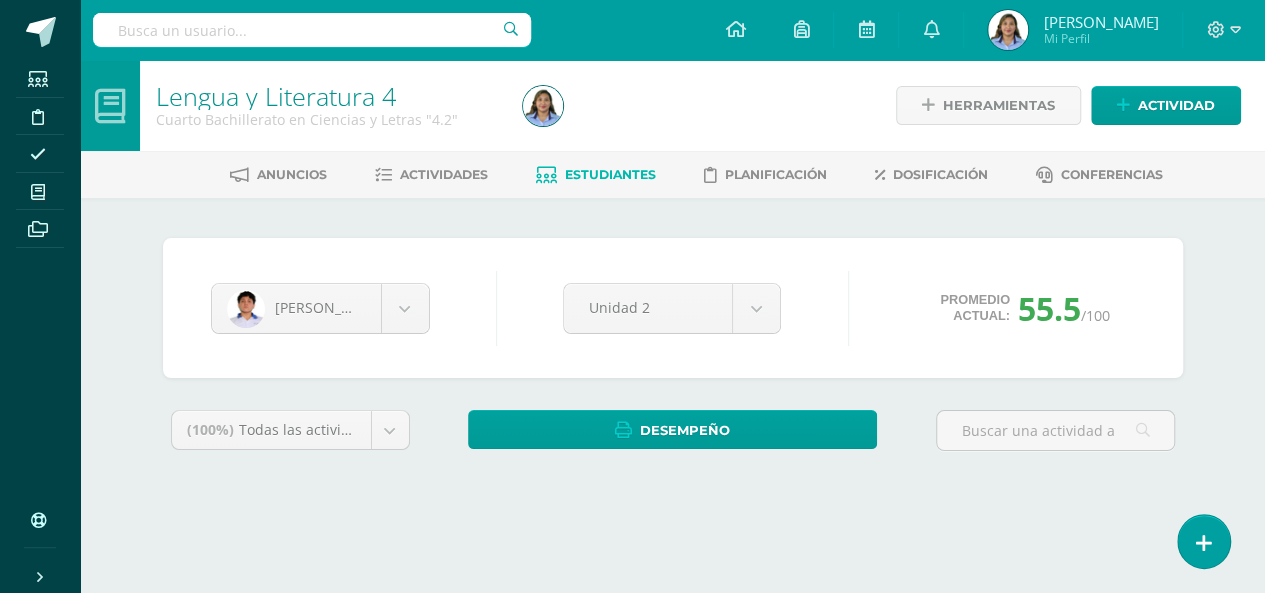 scroll, scrollTop: 0, scrollLeft: 0, axis: both 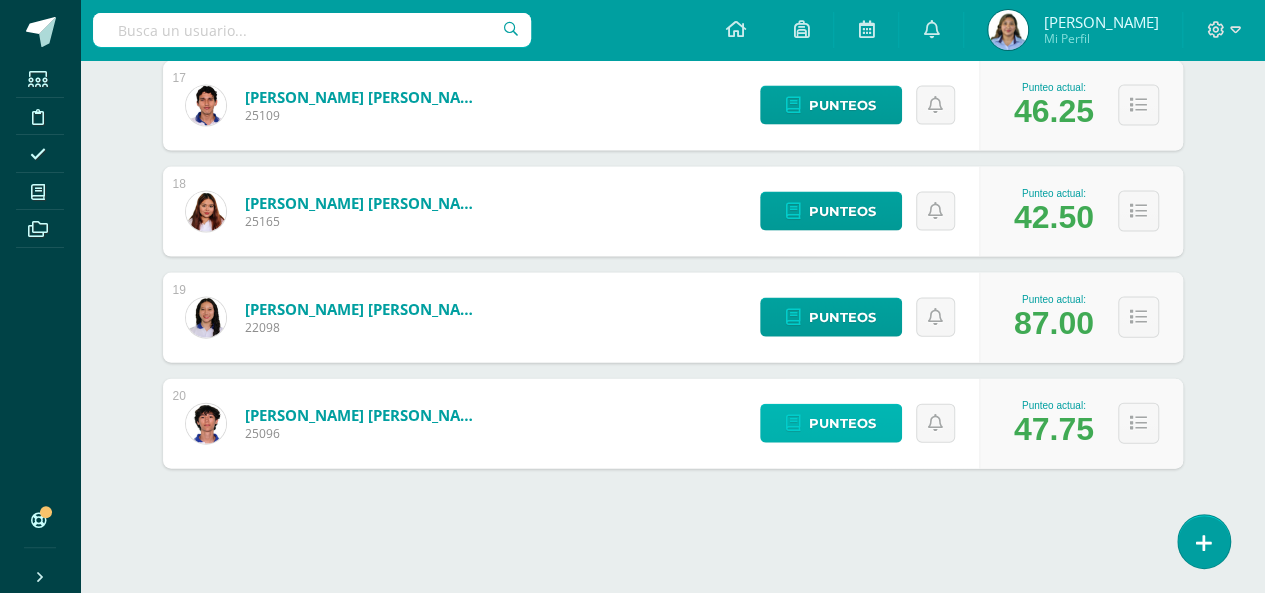click on "Punteos" at bounding box center [842, 423] 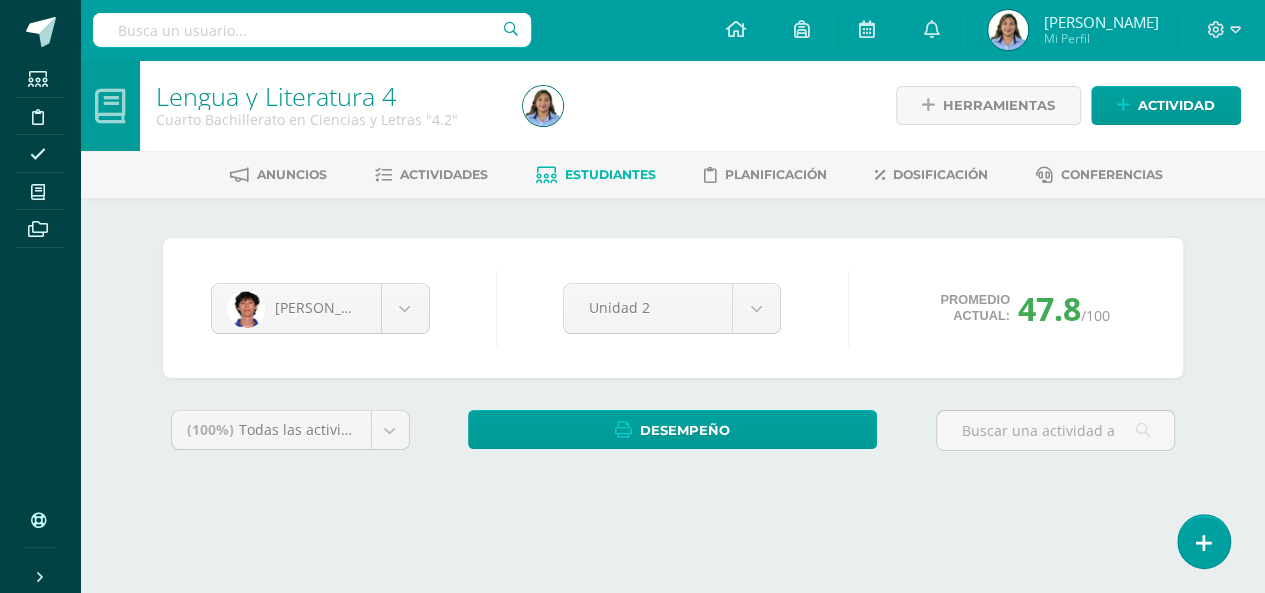 scroll, scrollTop: 0, scrollLeft: 0, axis: both 